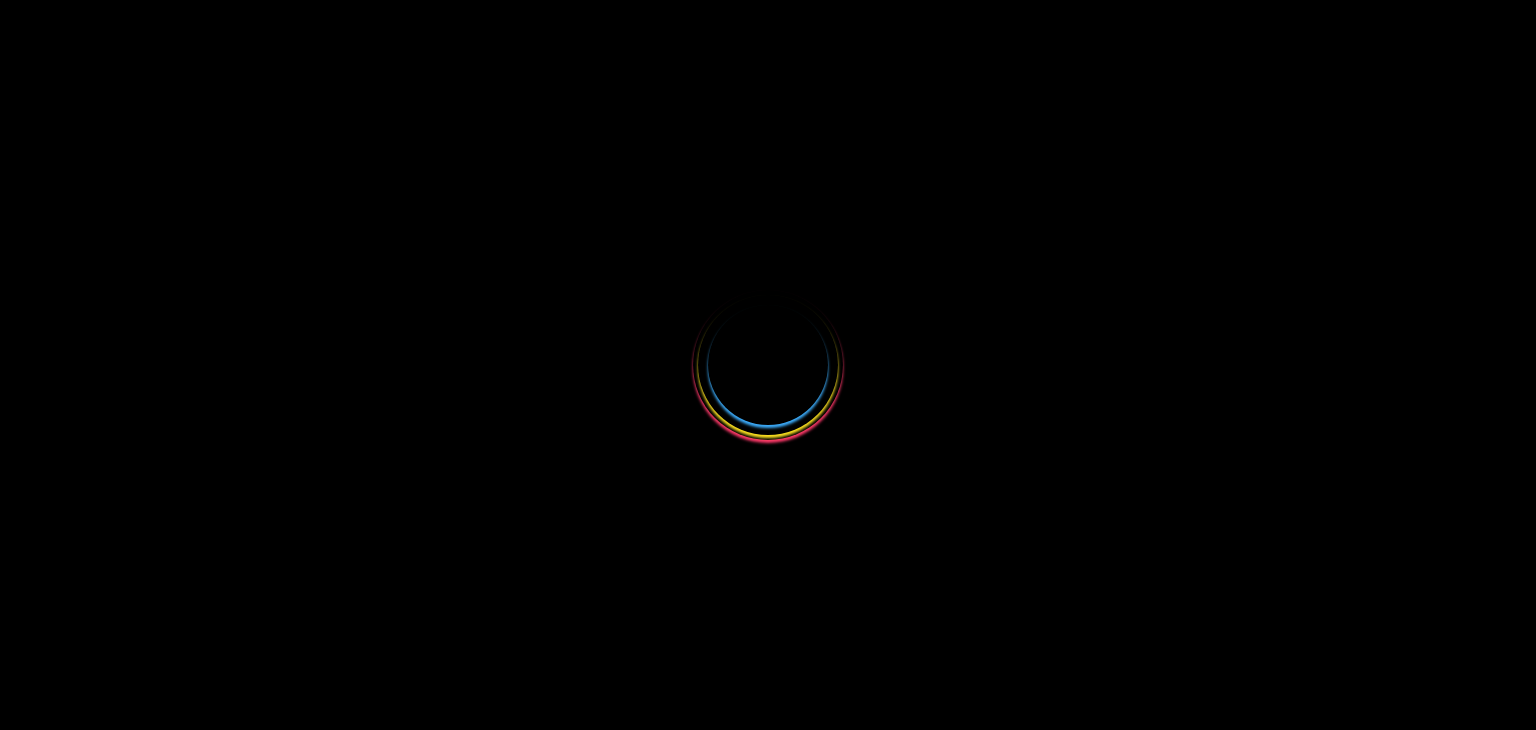 scroll, scrollTop: 0, scrollLeft: 0, axis: both 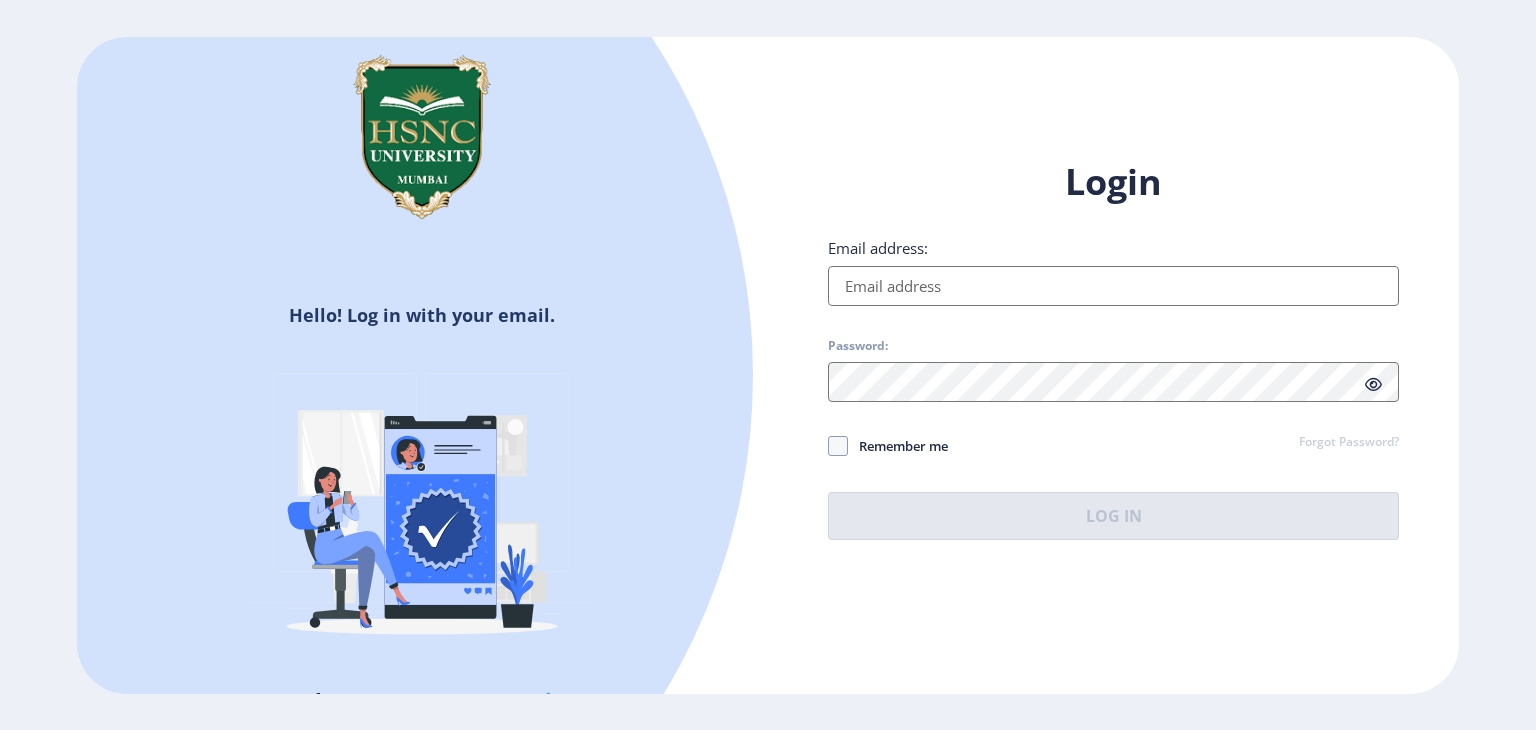 click on "Email address:" at bounding box center (1113, 286) 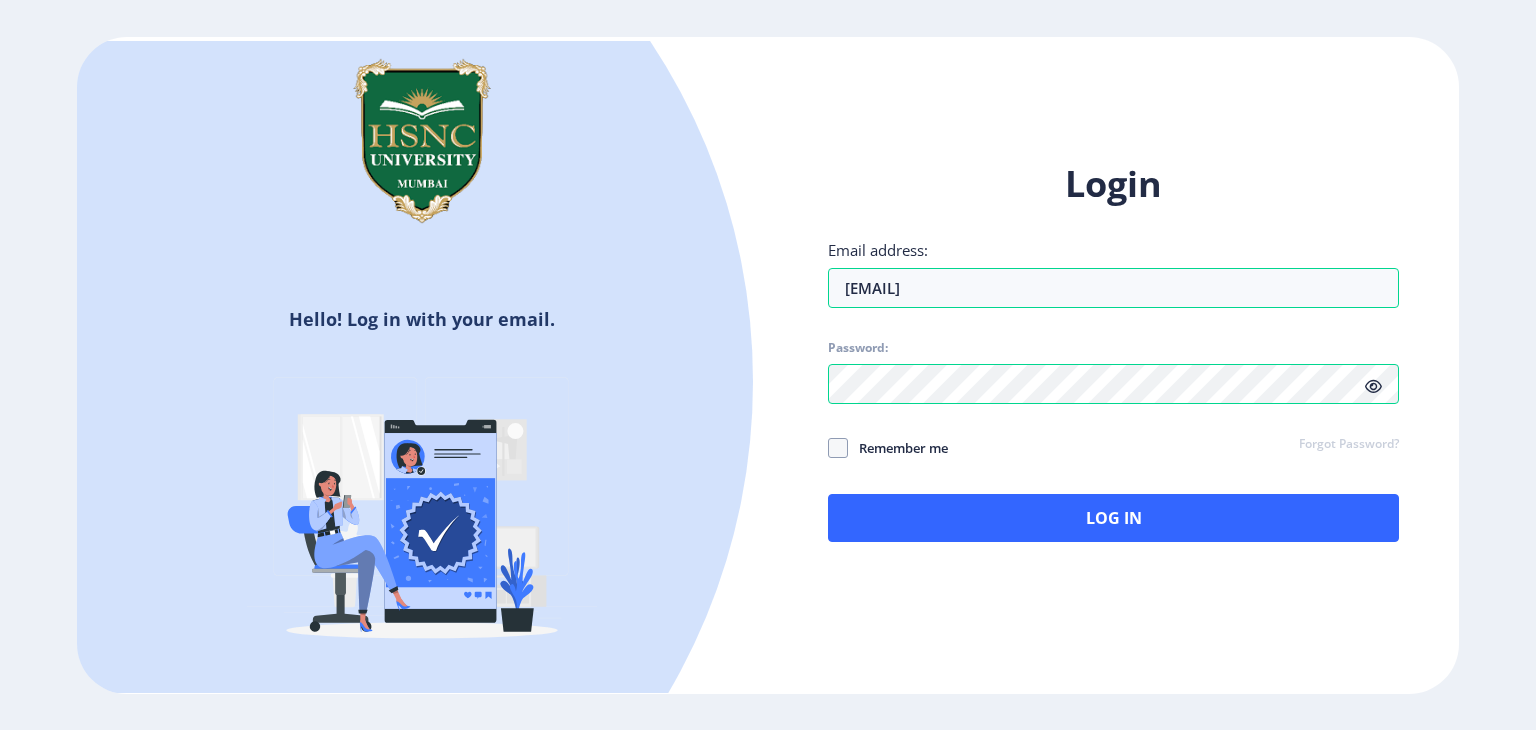 click 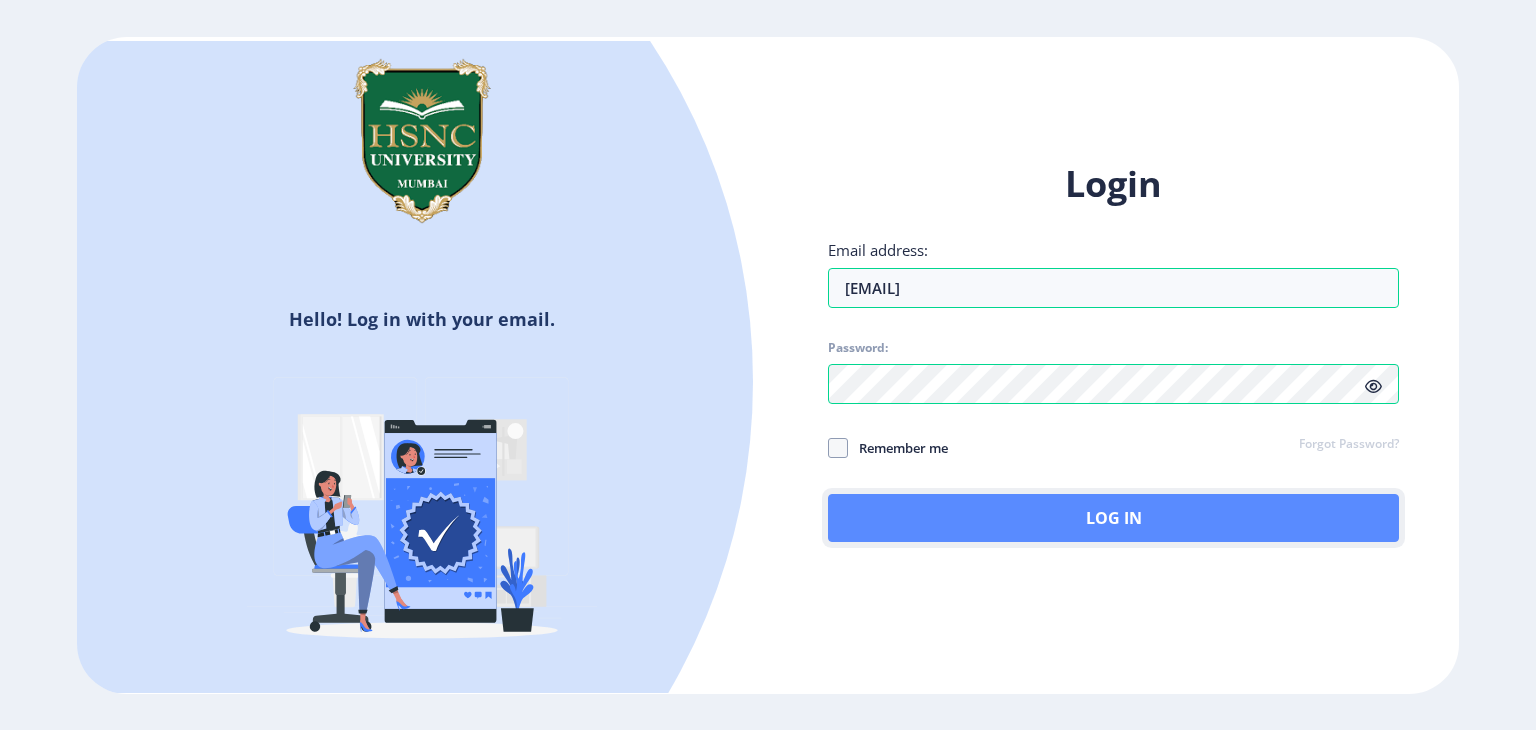 click on "Log In" 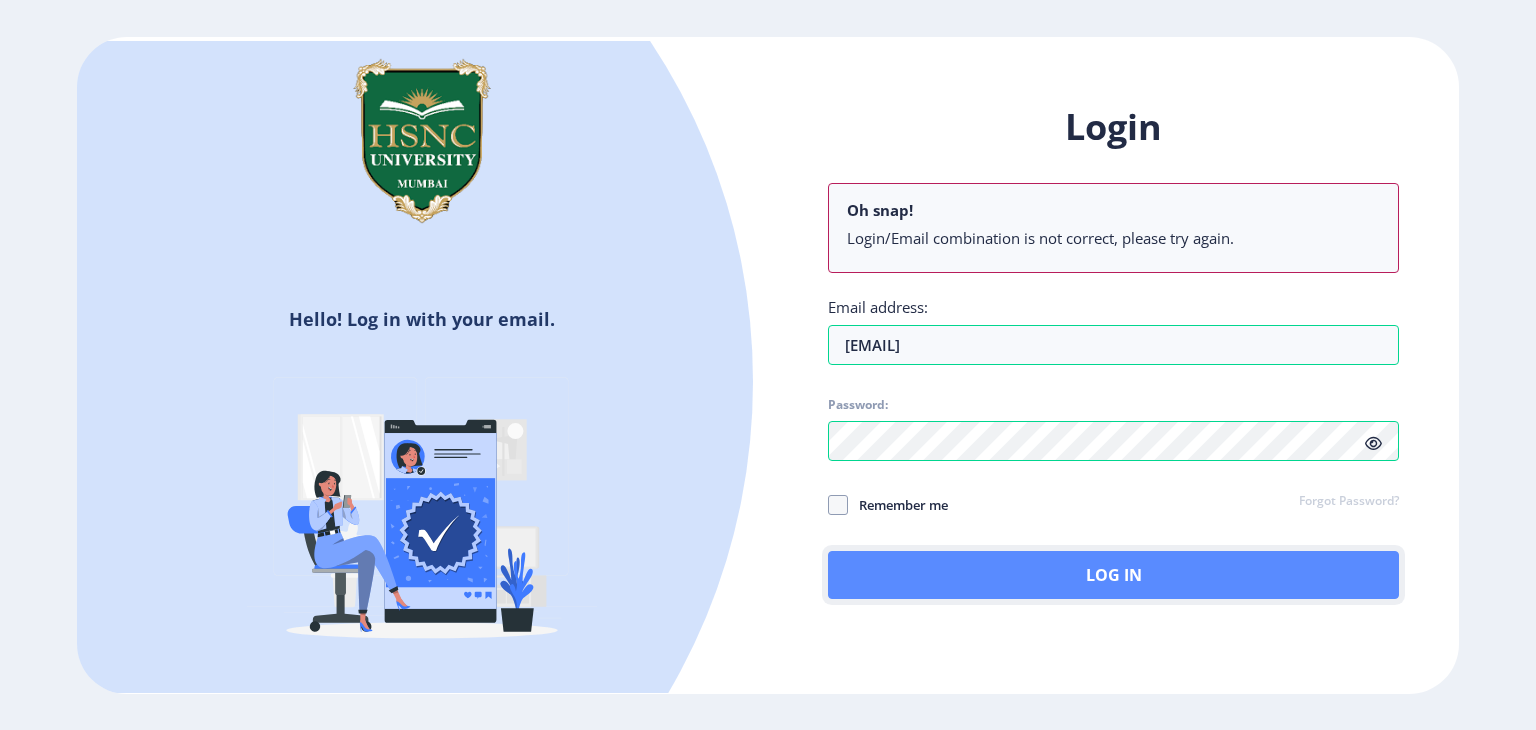 click on "Log In" 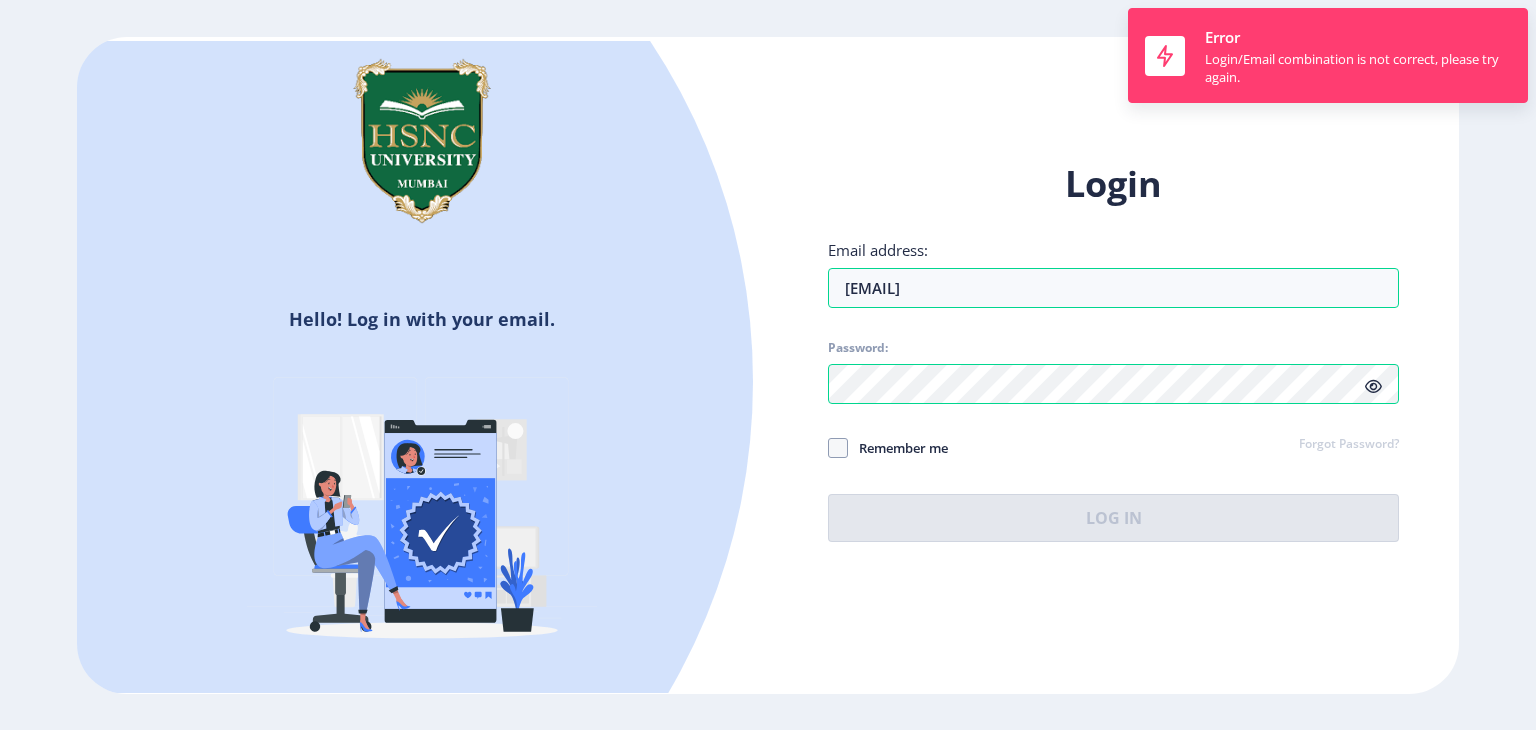 click on "Login Email address: [EMAIL] Password: Remember me Forgot Password?  Log In" 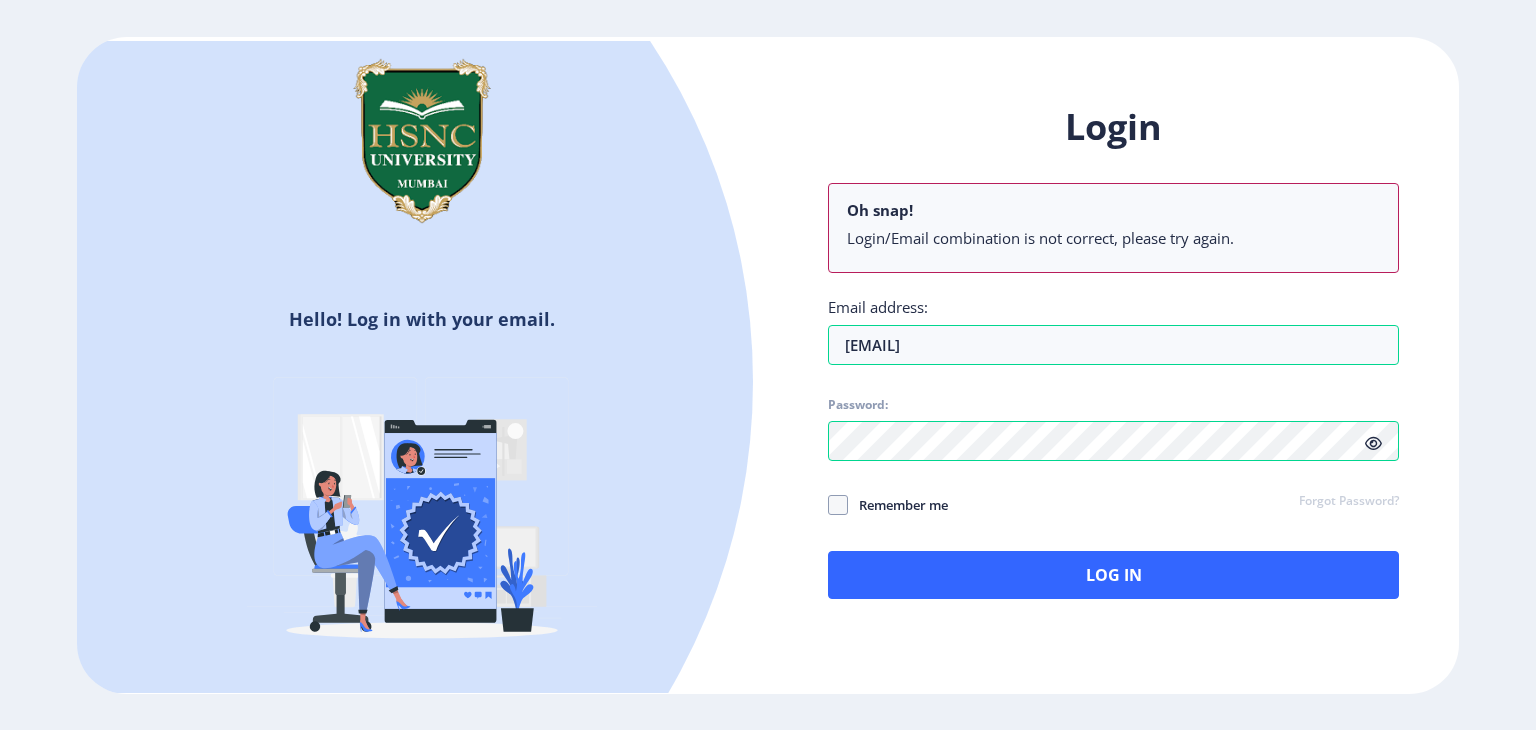 click on "Forgot Password?" 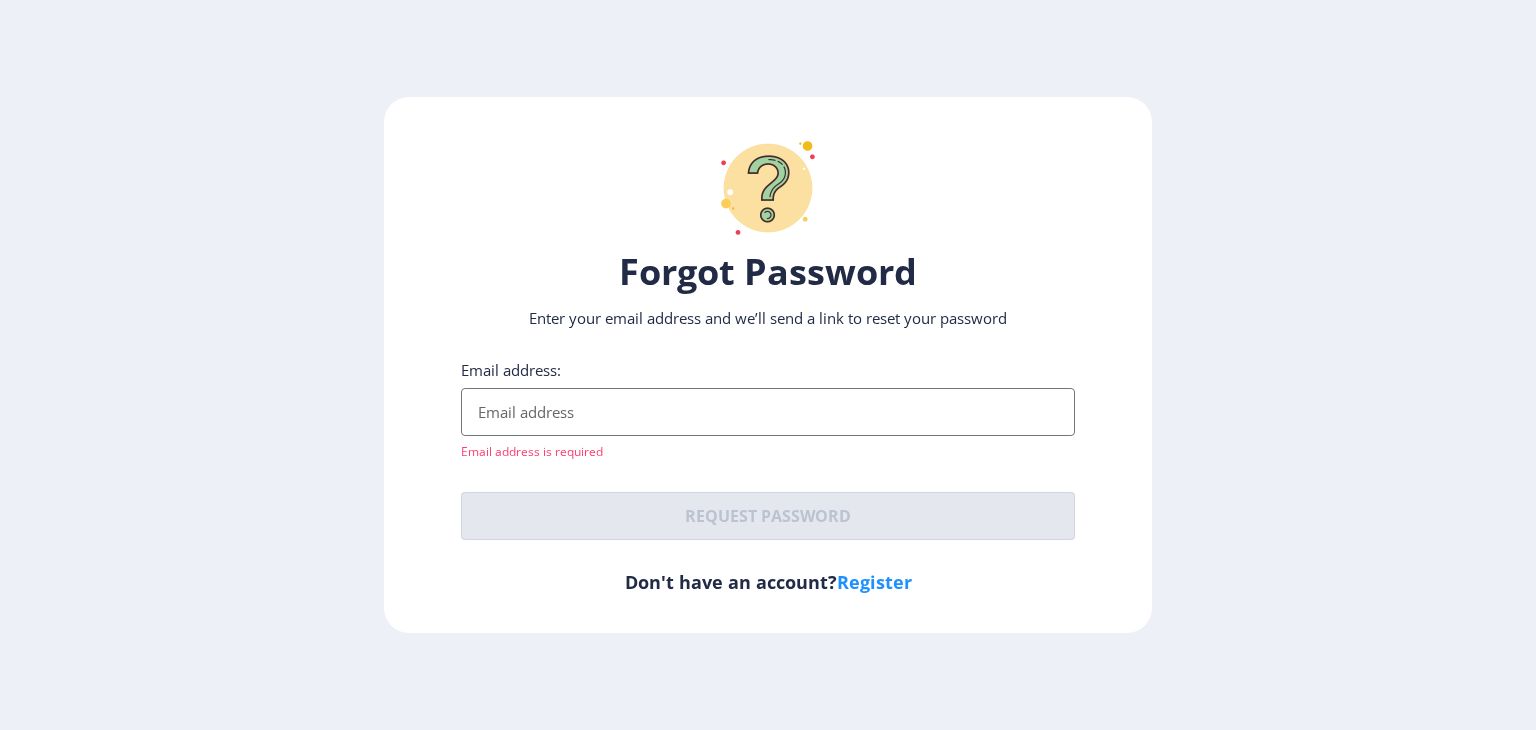 paste on "[BUILDING_NAME] [STREET_NAME], [LANDMARK], [AREA], [CITY] - [POSTAL_CODE]" 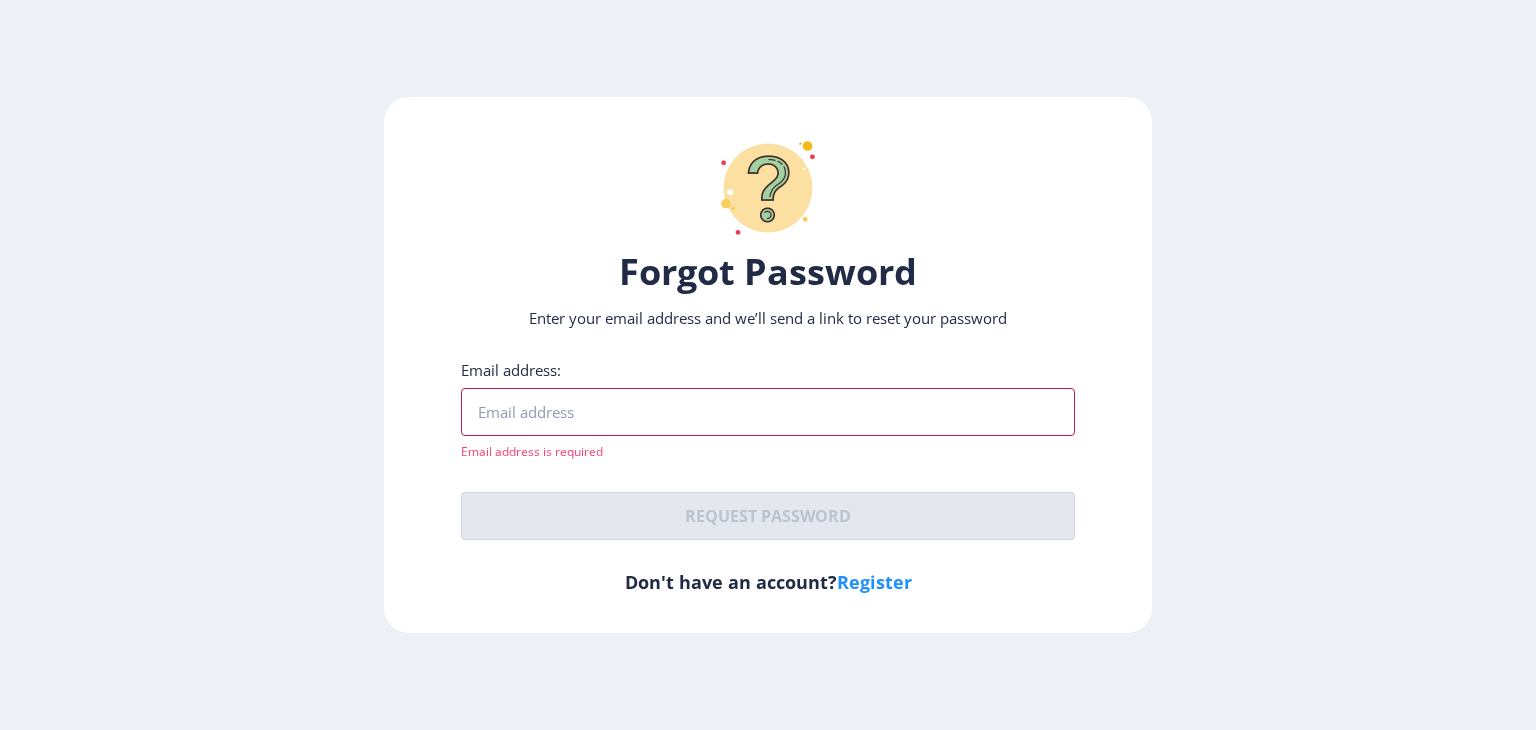 scroll, scrollTop: 0, scrollLeft: 0, axis: both 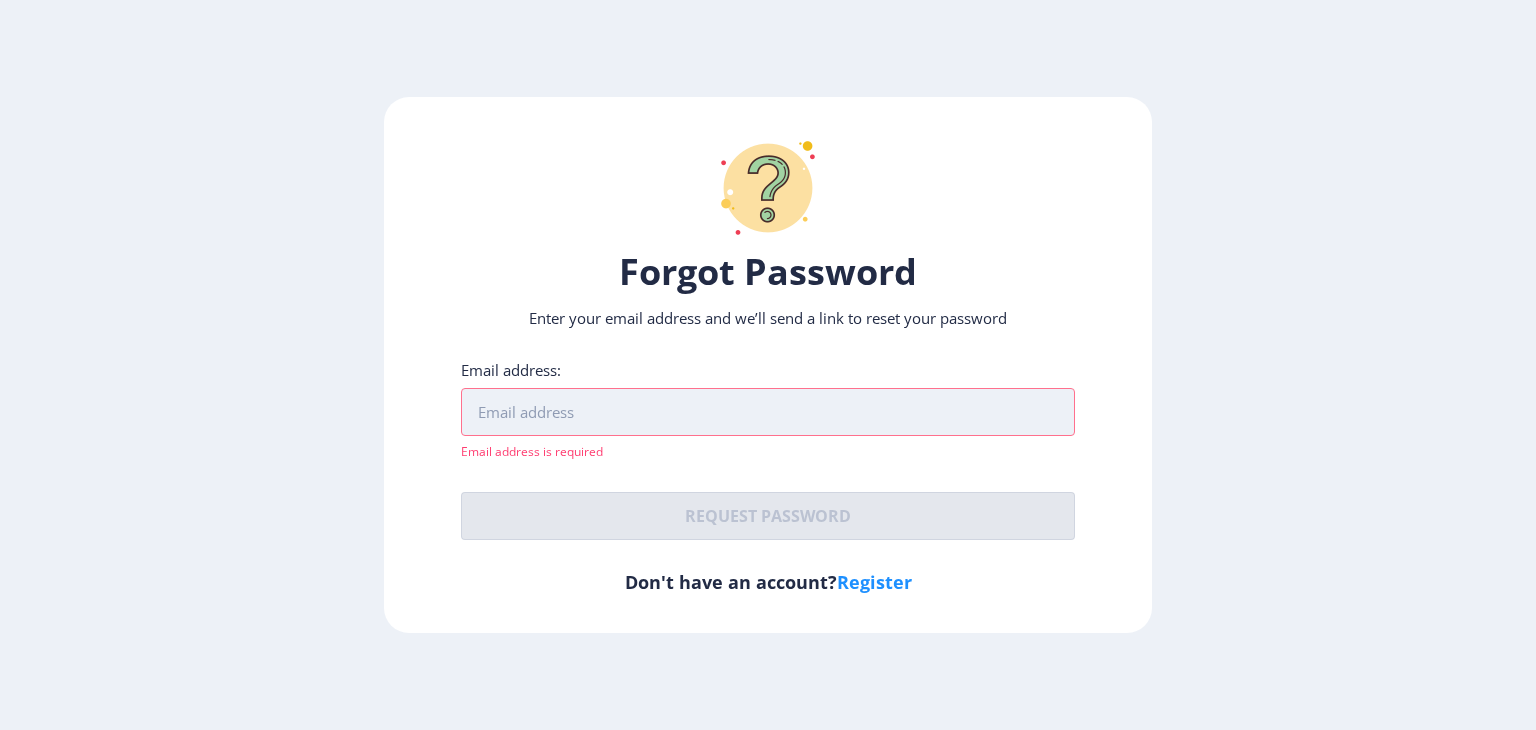 paste on "[EMAIL]" 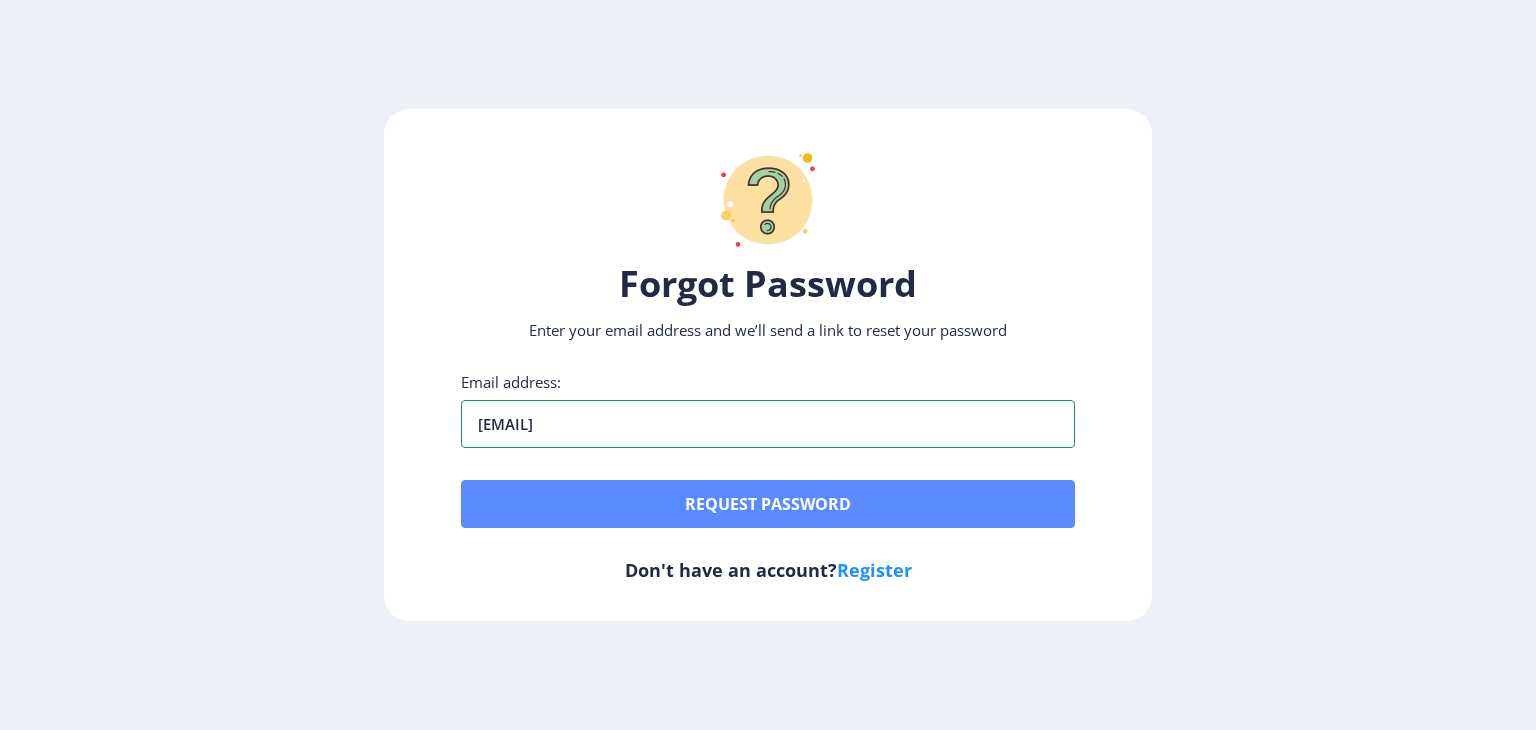 type on "[EMAIL]" 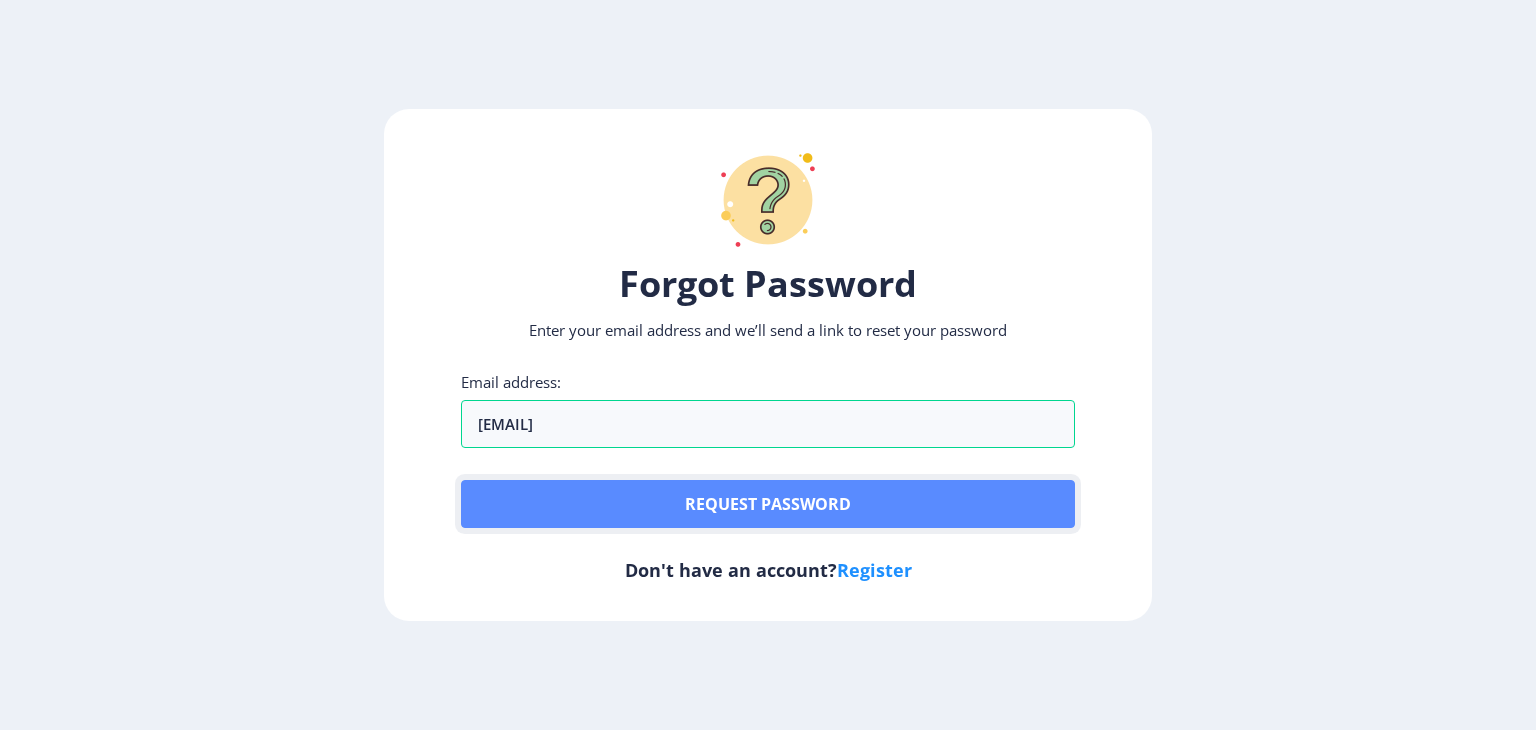 click on "Request password" 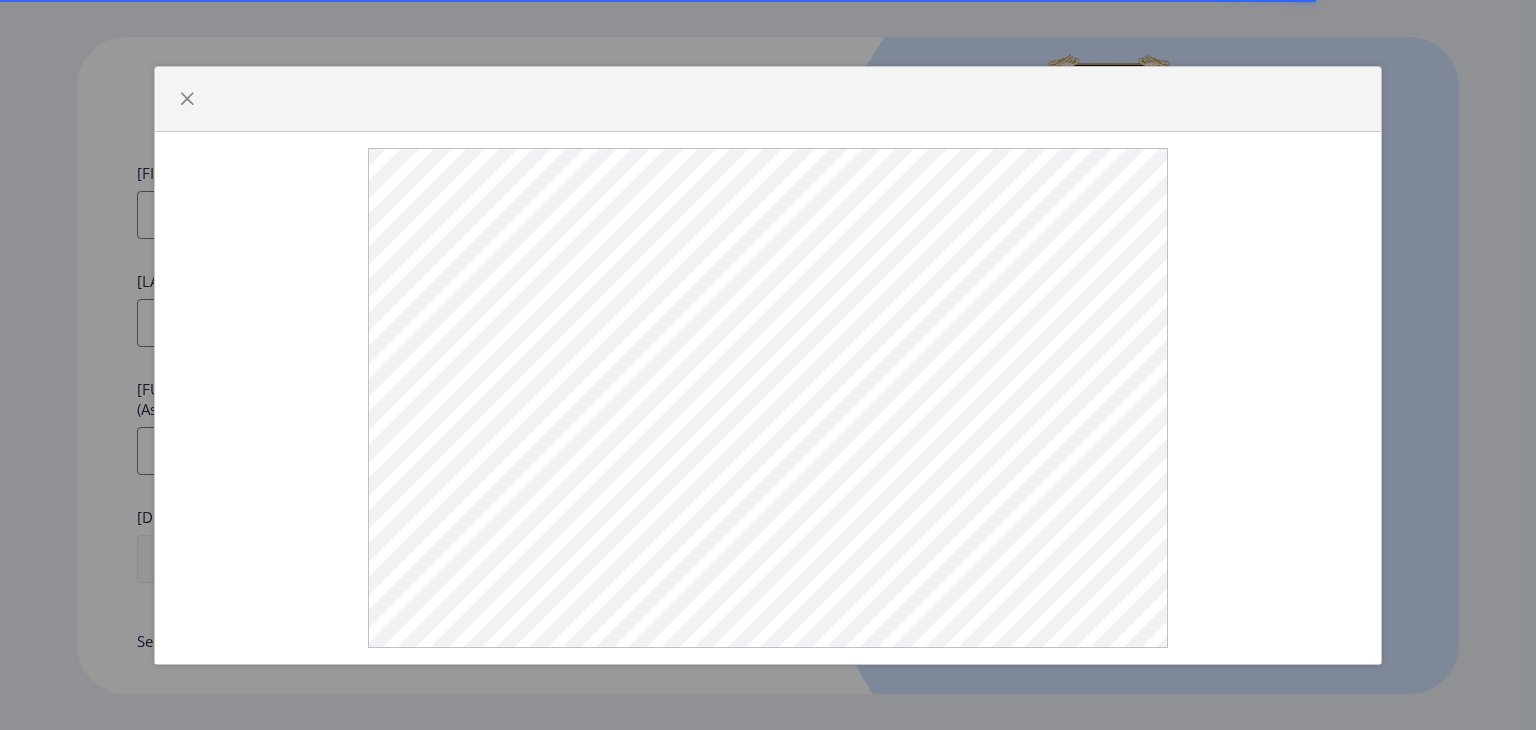select 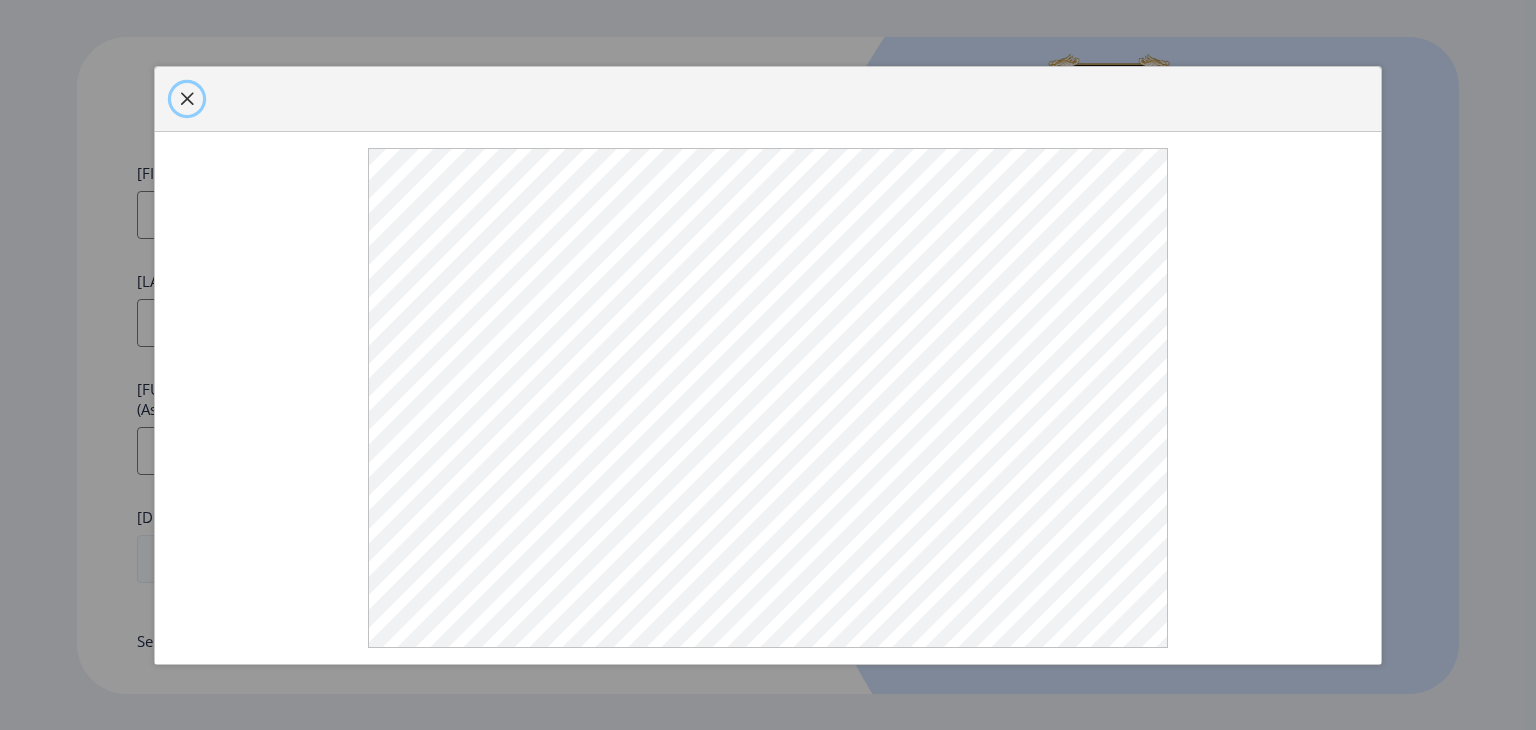 click 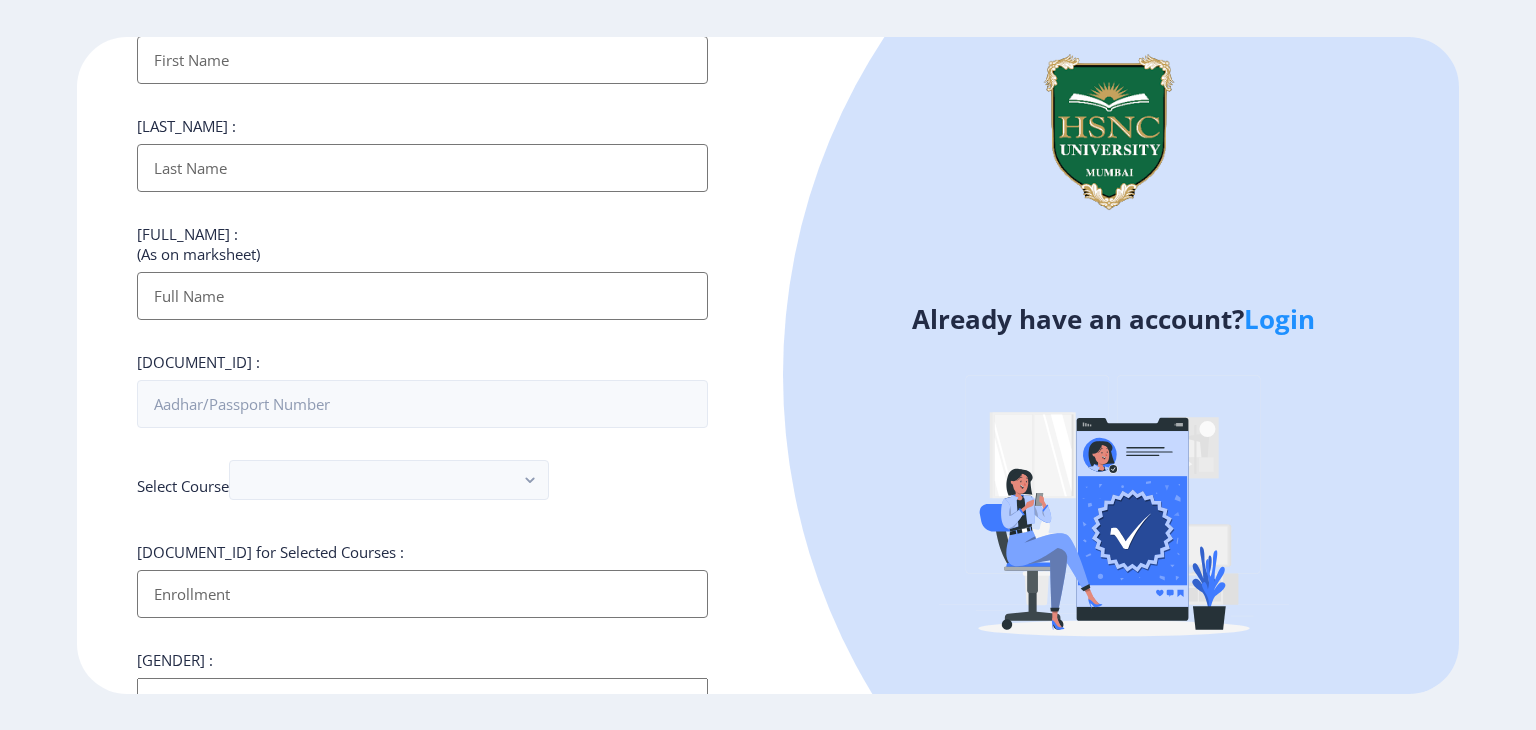 scroll, scrollTop: 0, scrollLeft: 0, axis: both 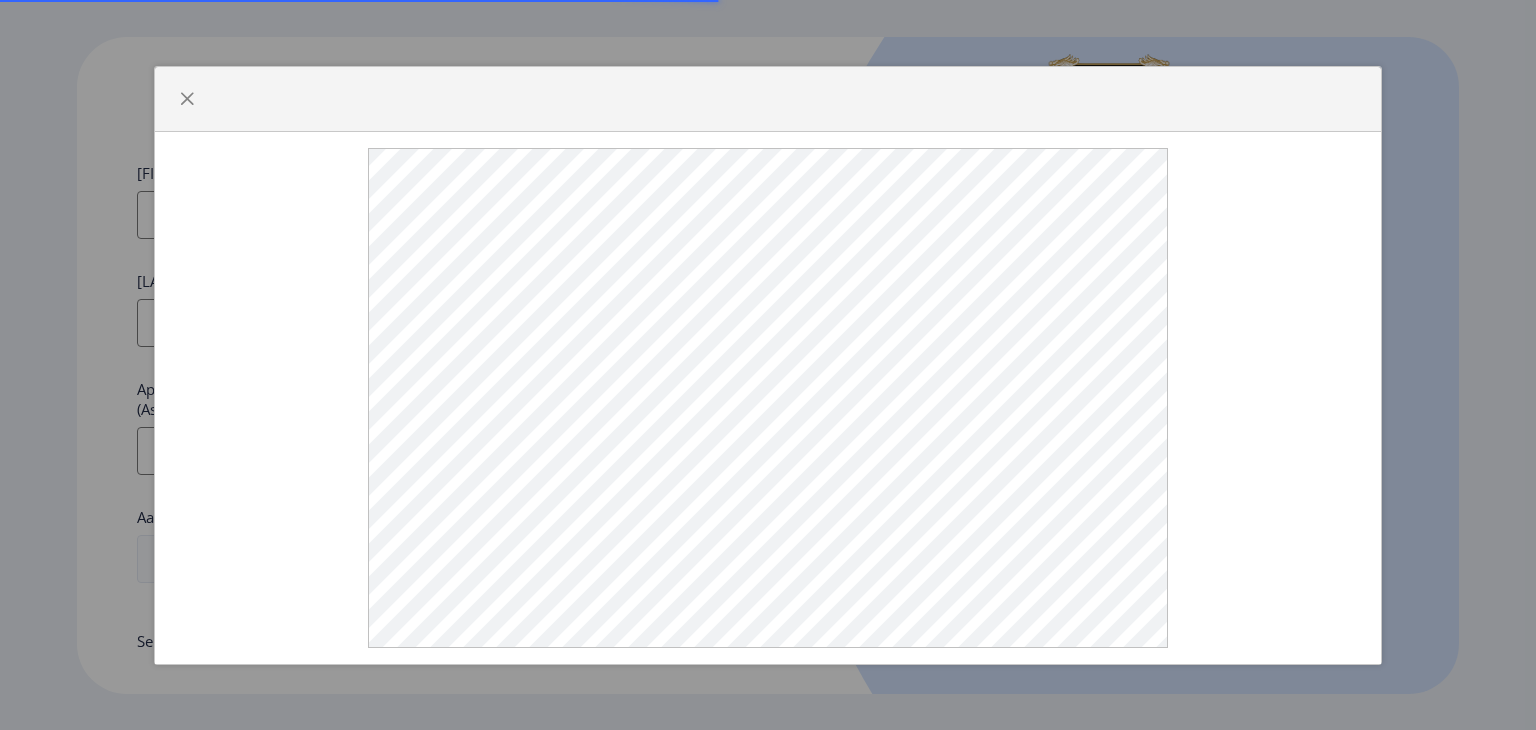 select 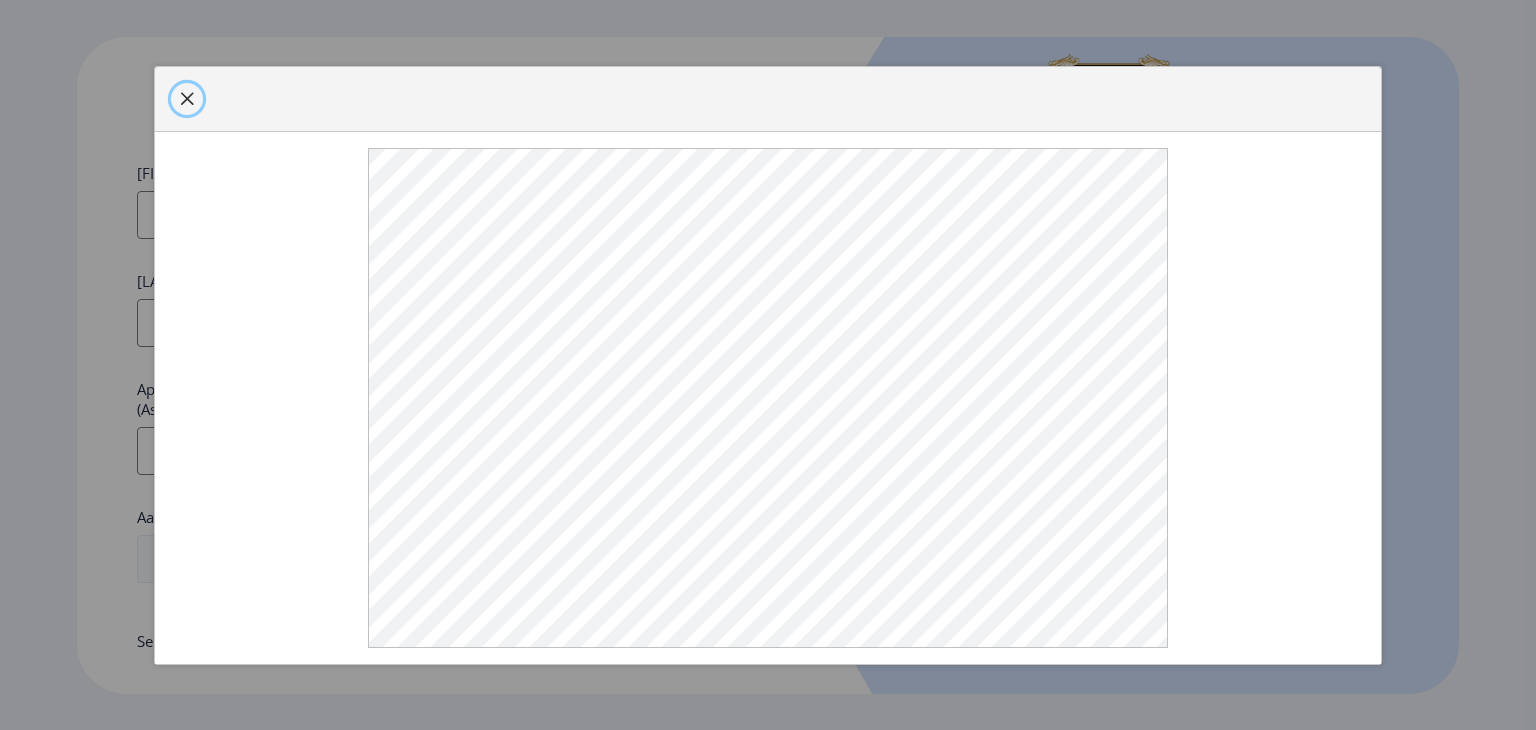 click 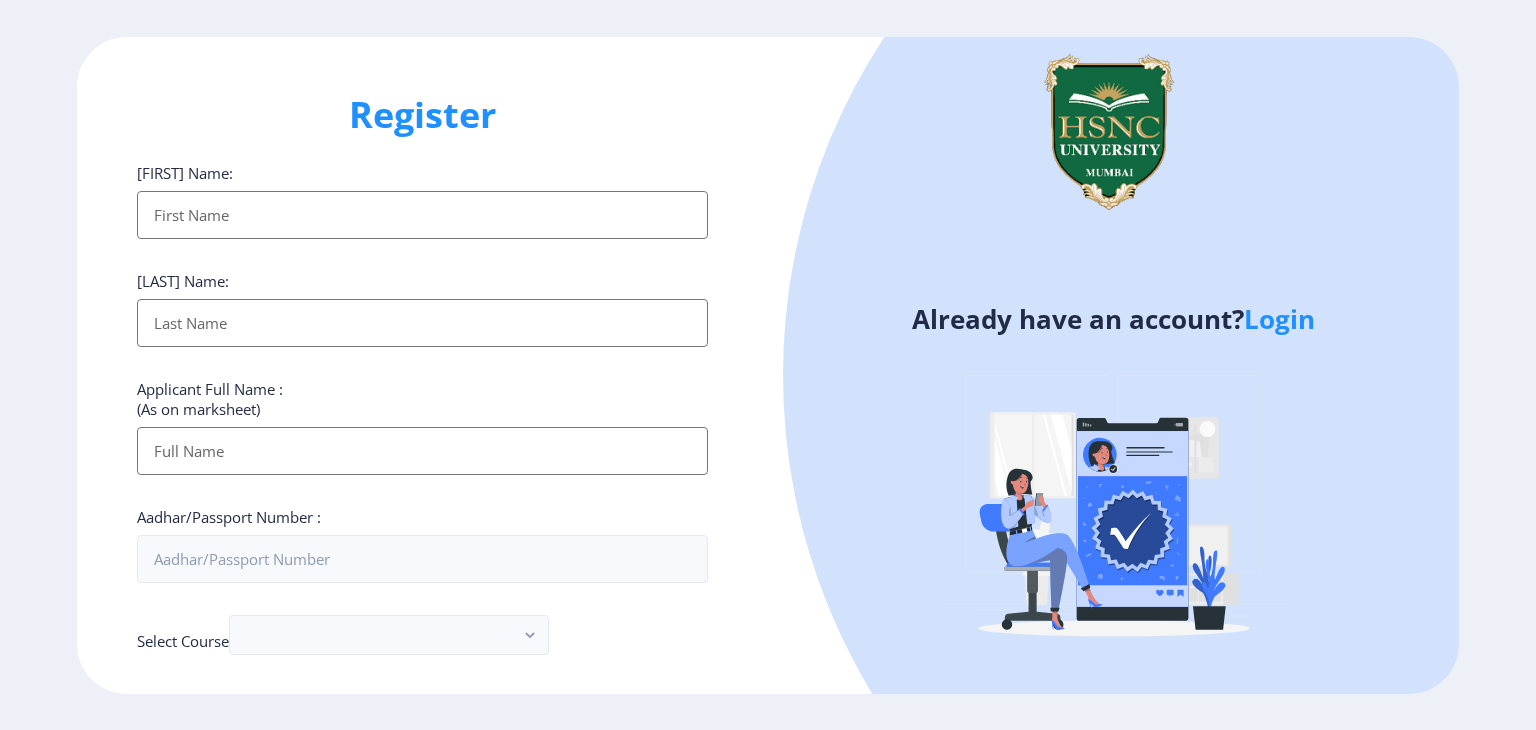 click on "Login" 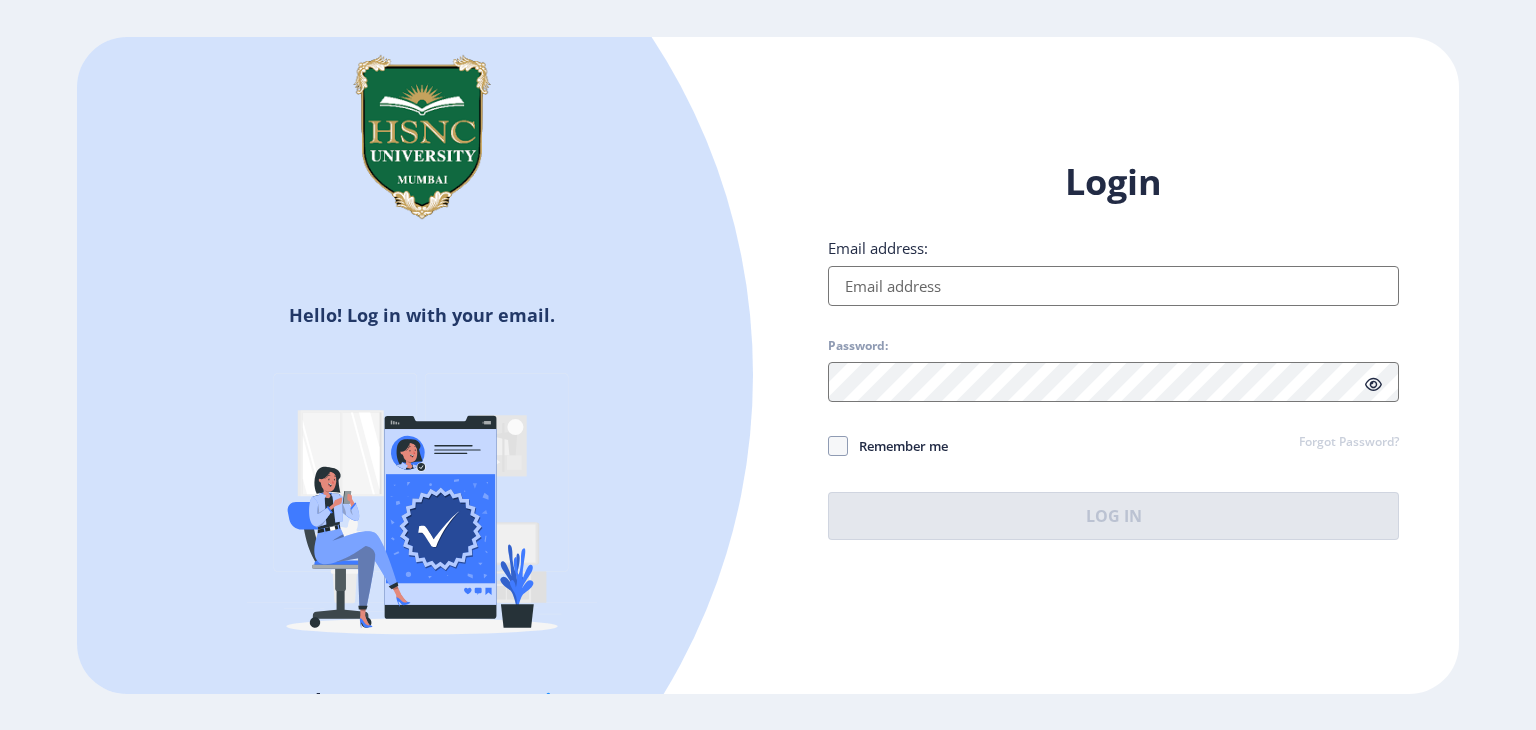 click on "Forgot Password?" 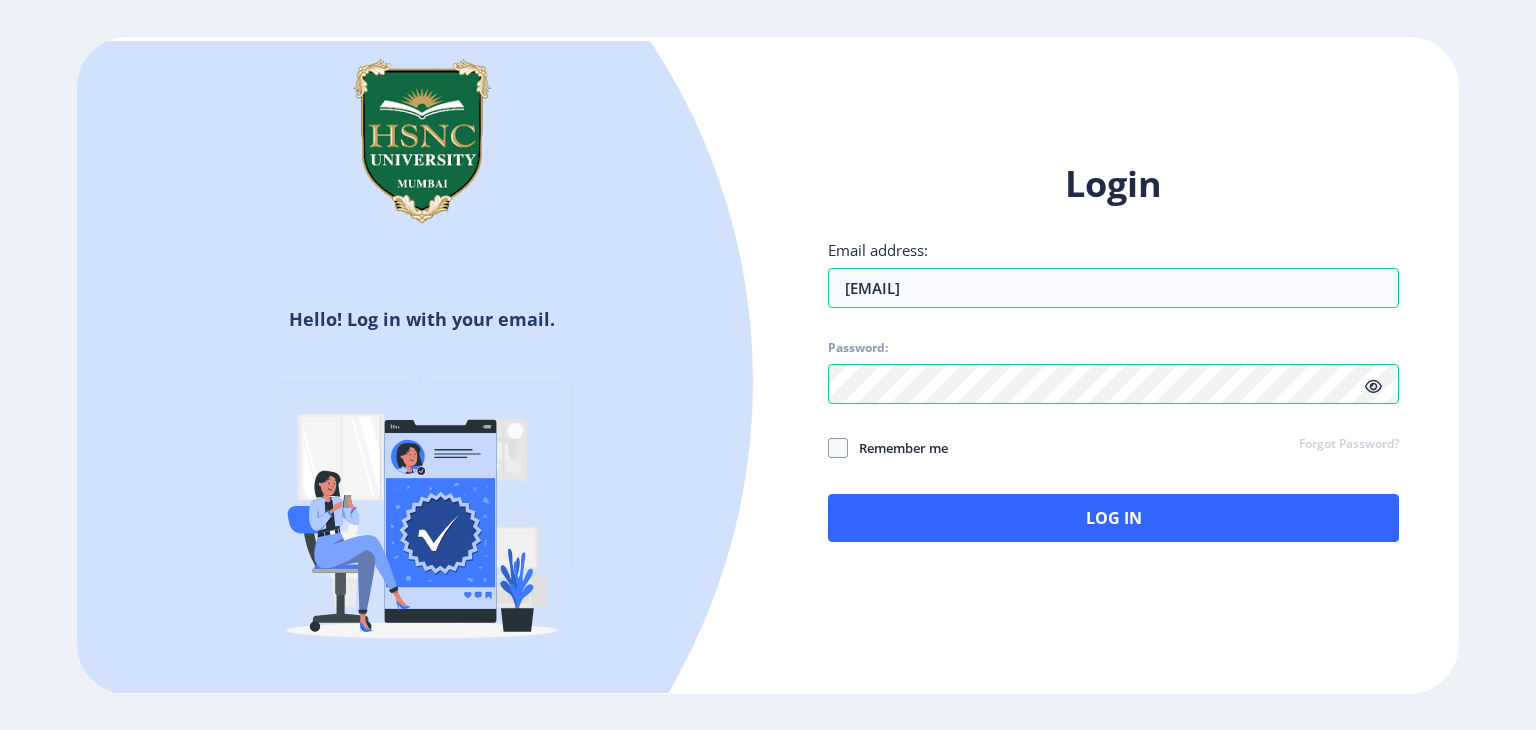 click 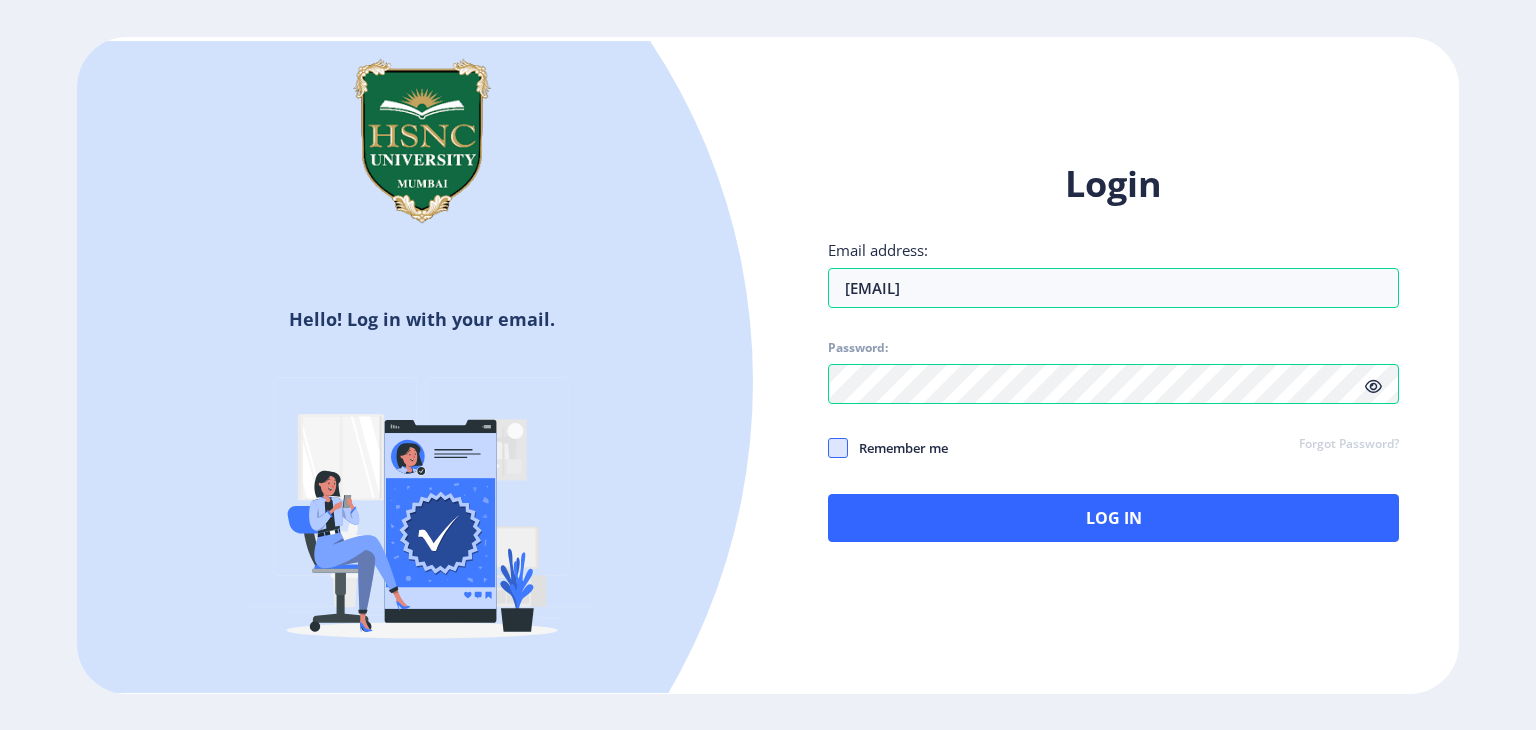 click 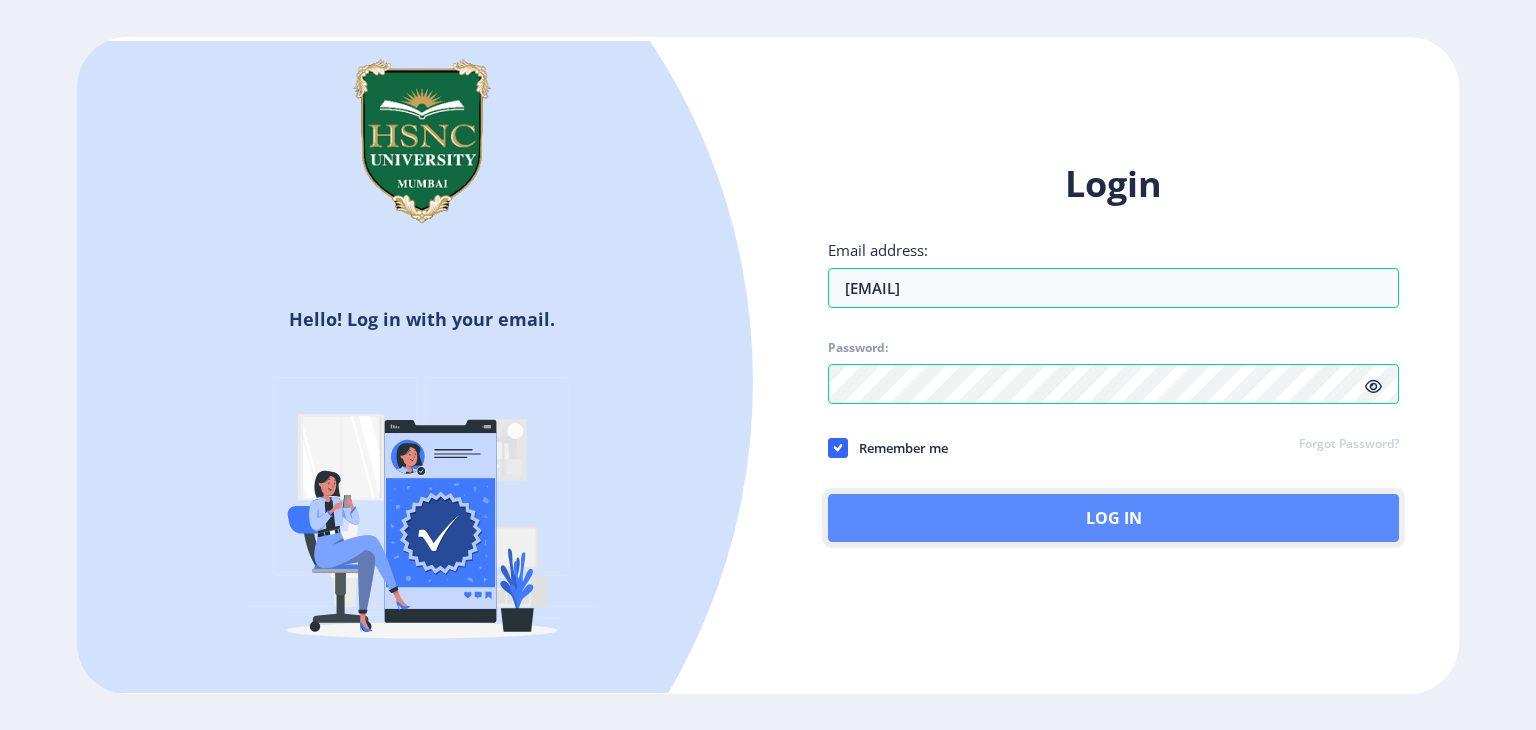 click on "Log In" 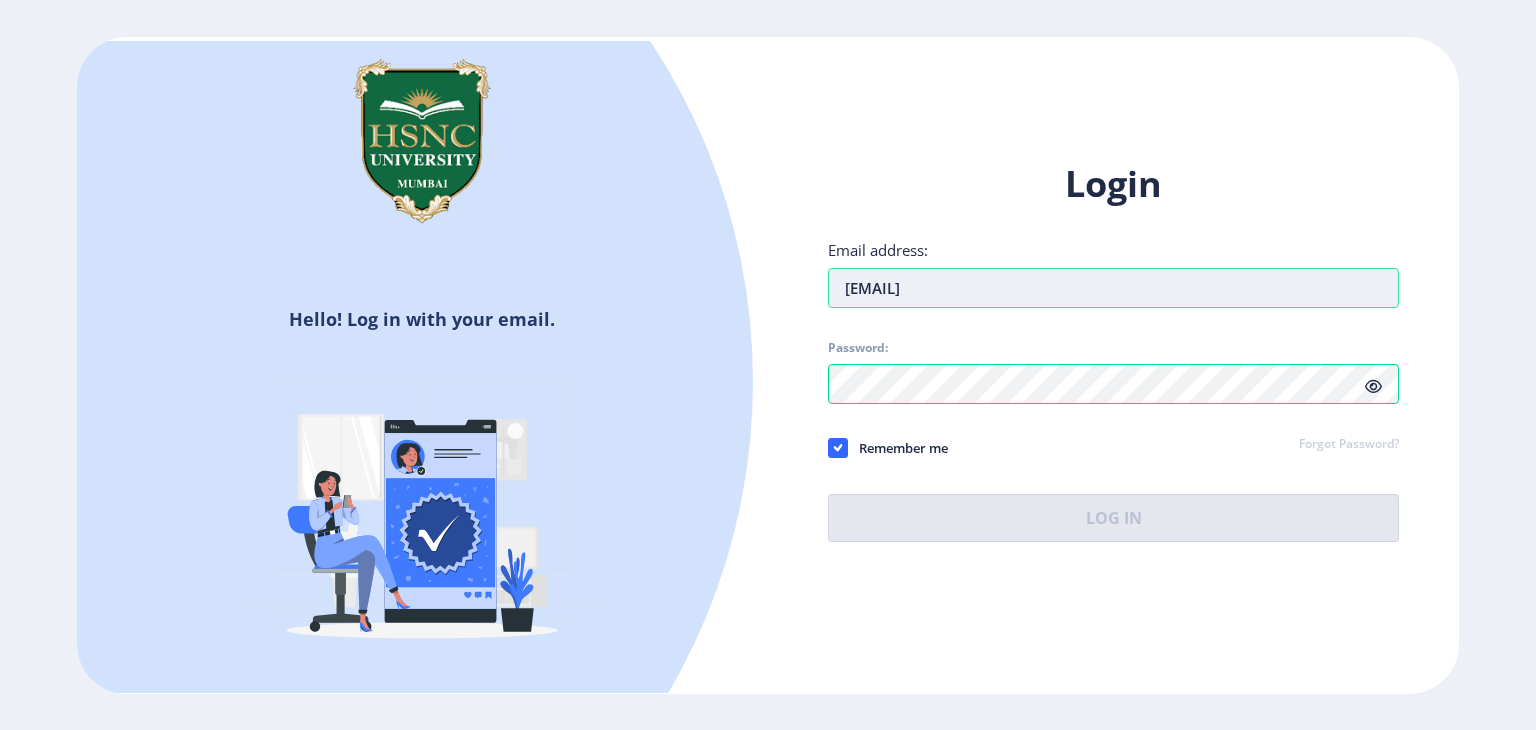 click on "23022021062@hsncu.edu.in" at bounding box center (1113, 288) 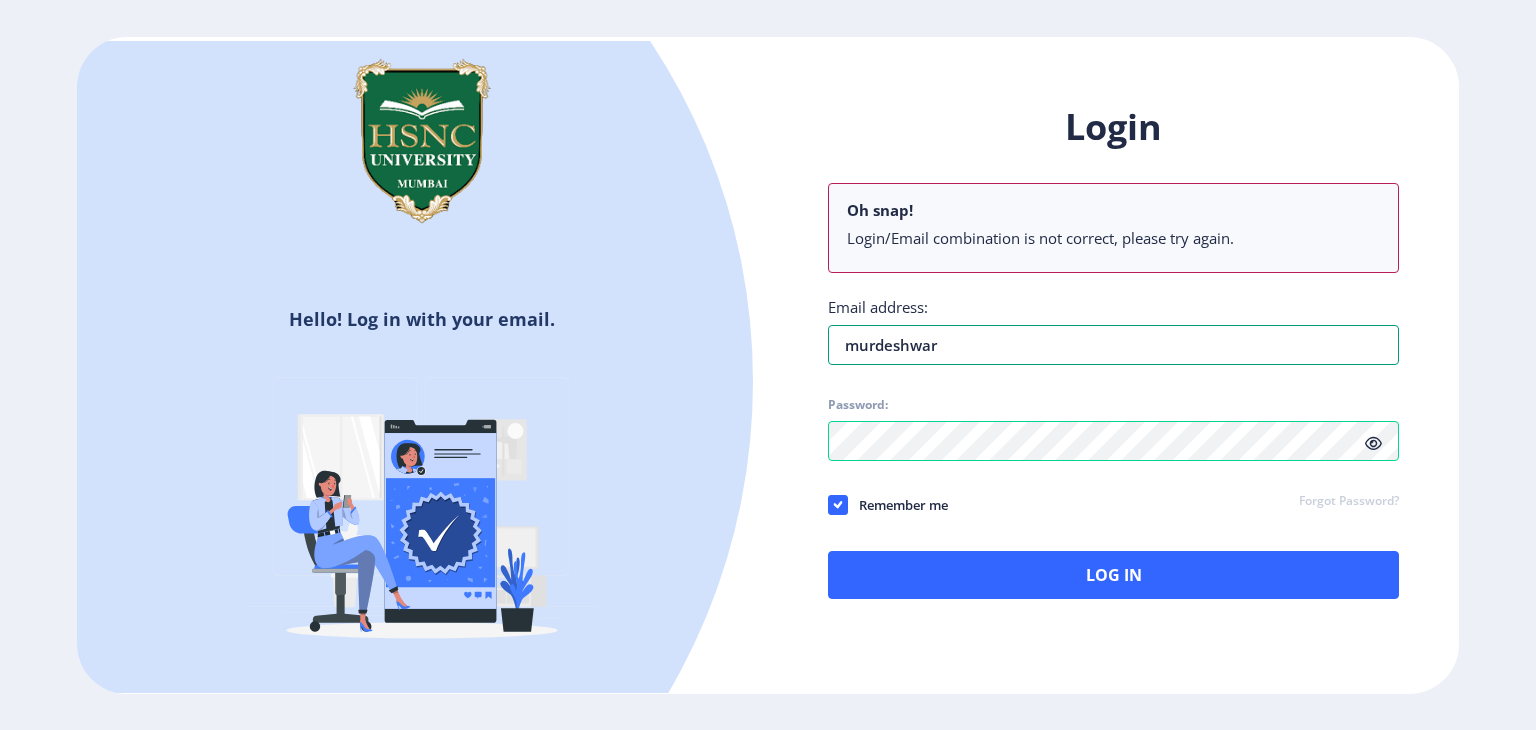 type on "murdeshwaraayush@gmail.com" 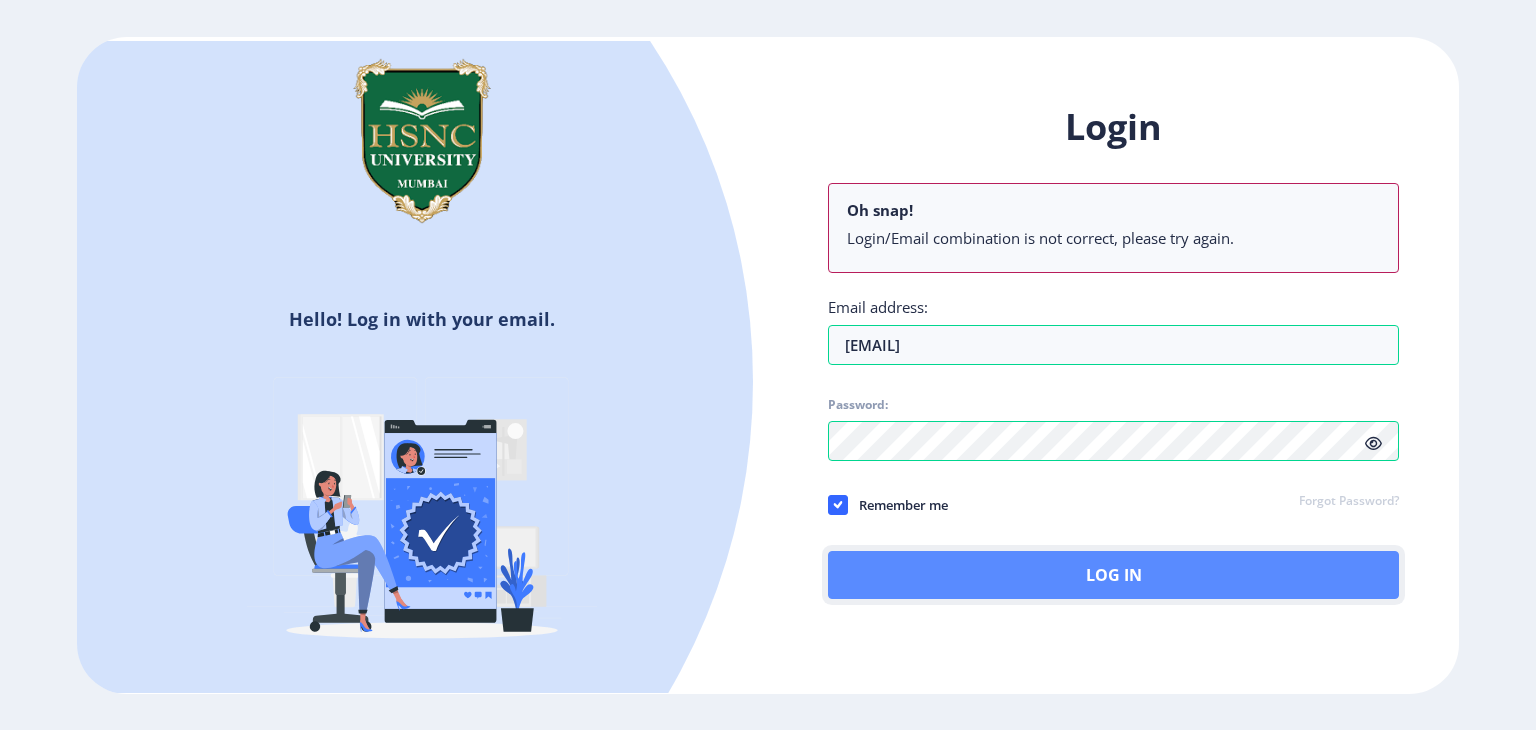 click on "Log In" 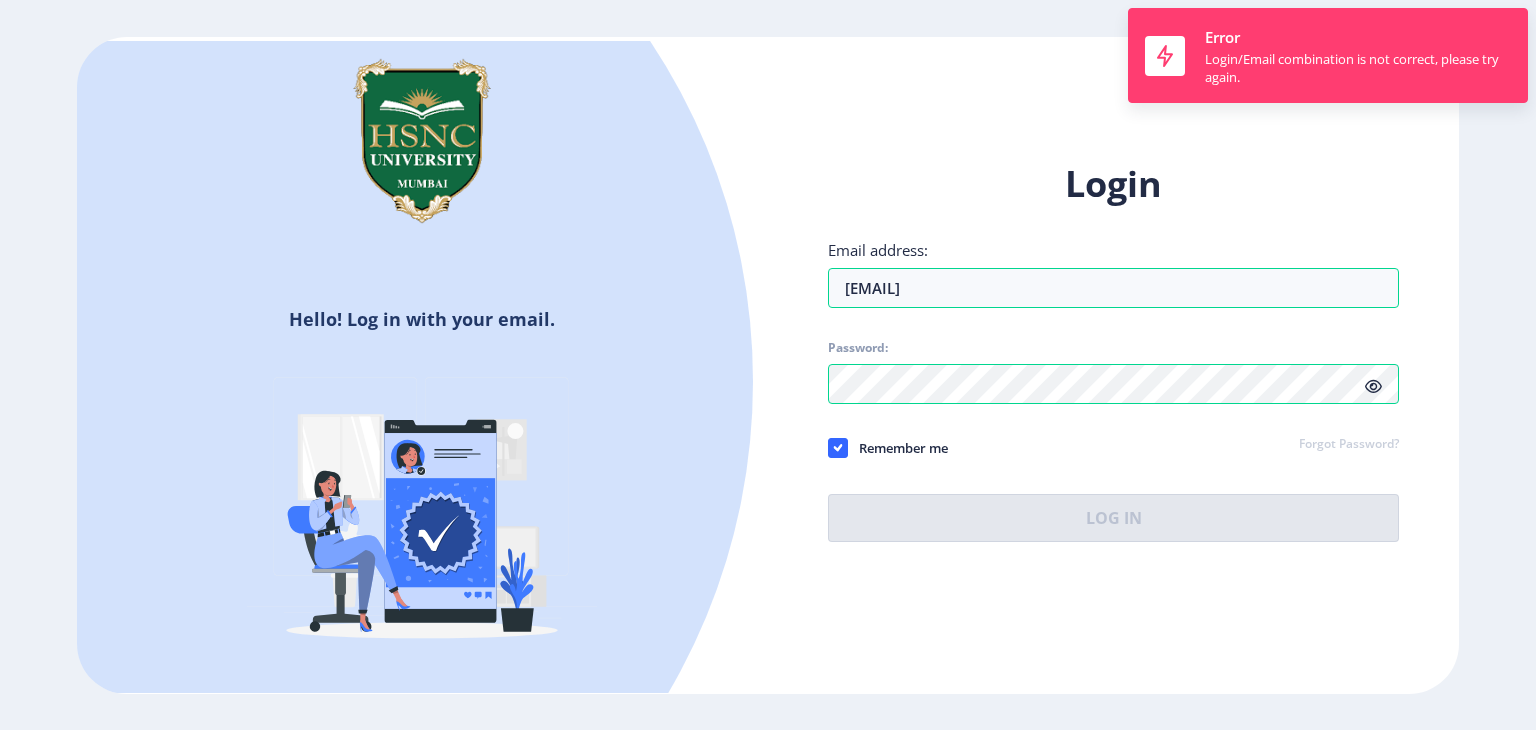 click on "[PASSWORD]:" 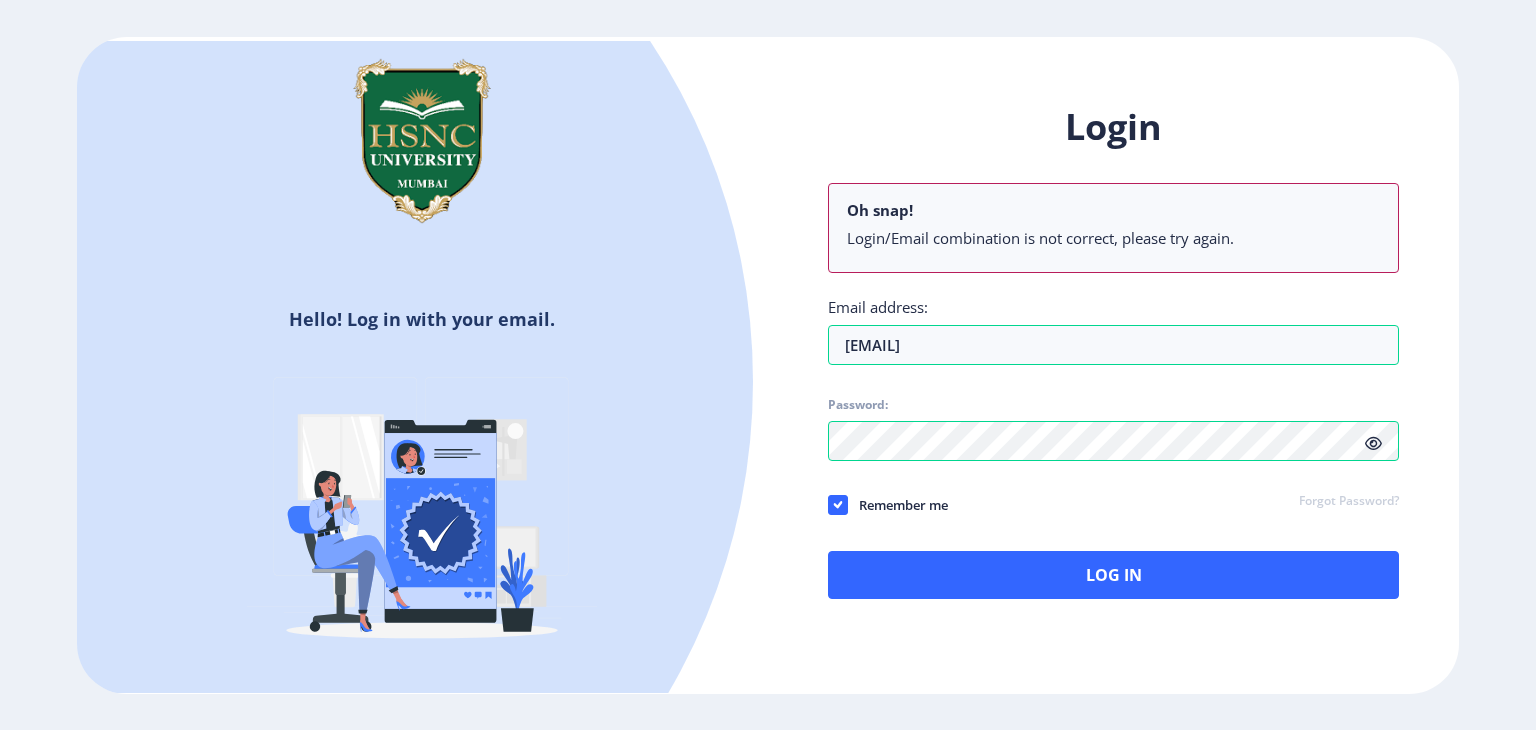 click on "Login Oh snap! Login/Email combination is not correct, please try again. Email address: murdeshwaraayush@gmail.com Password: Remember me Forgot Password?  Log In" 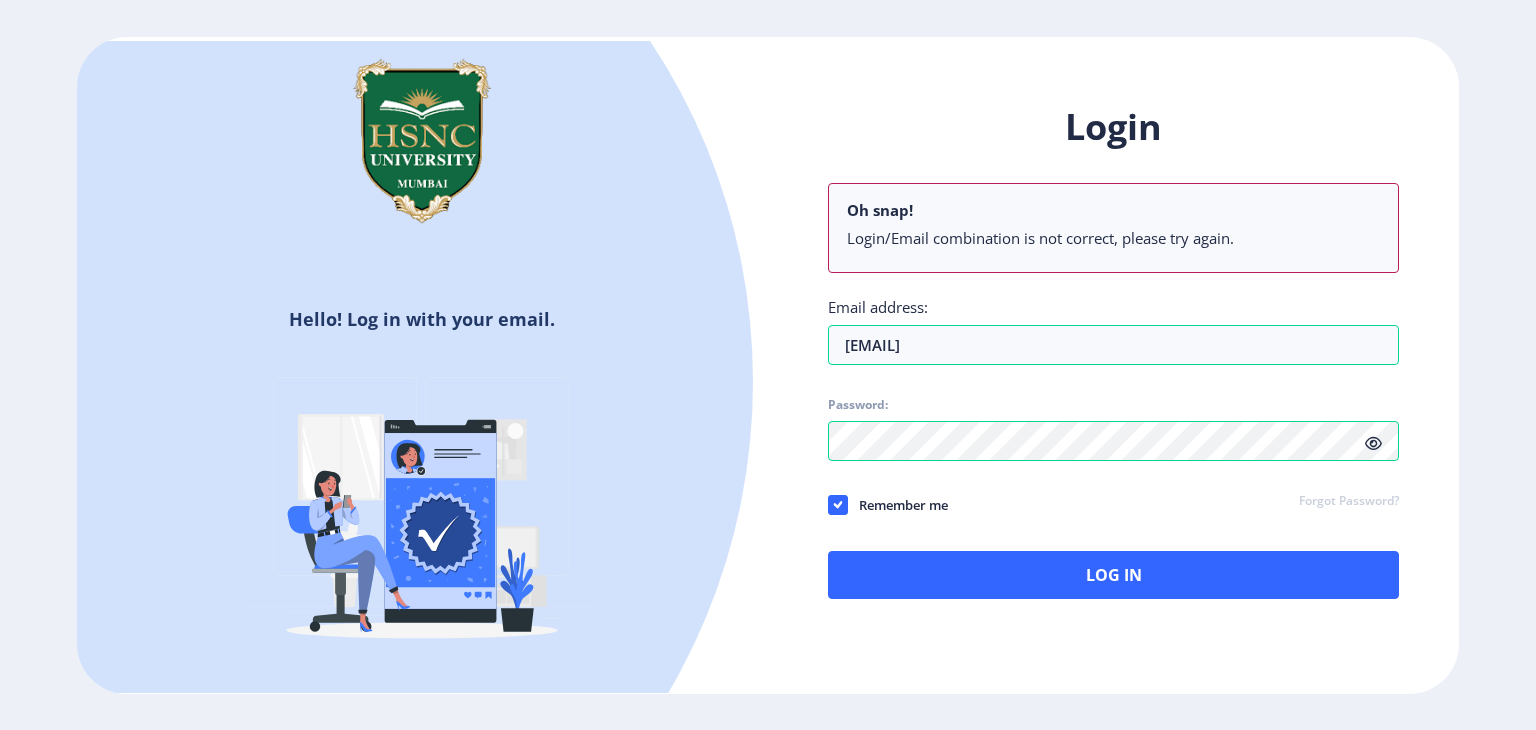 click on "Forgot Password?" 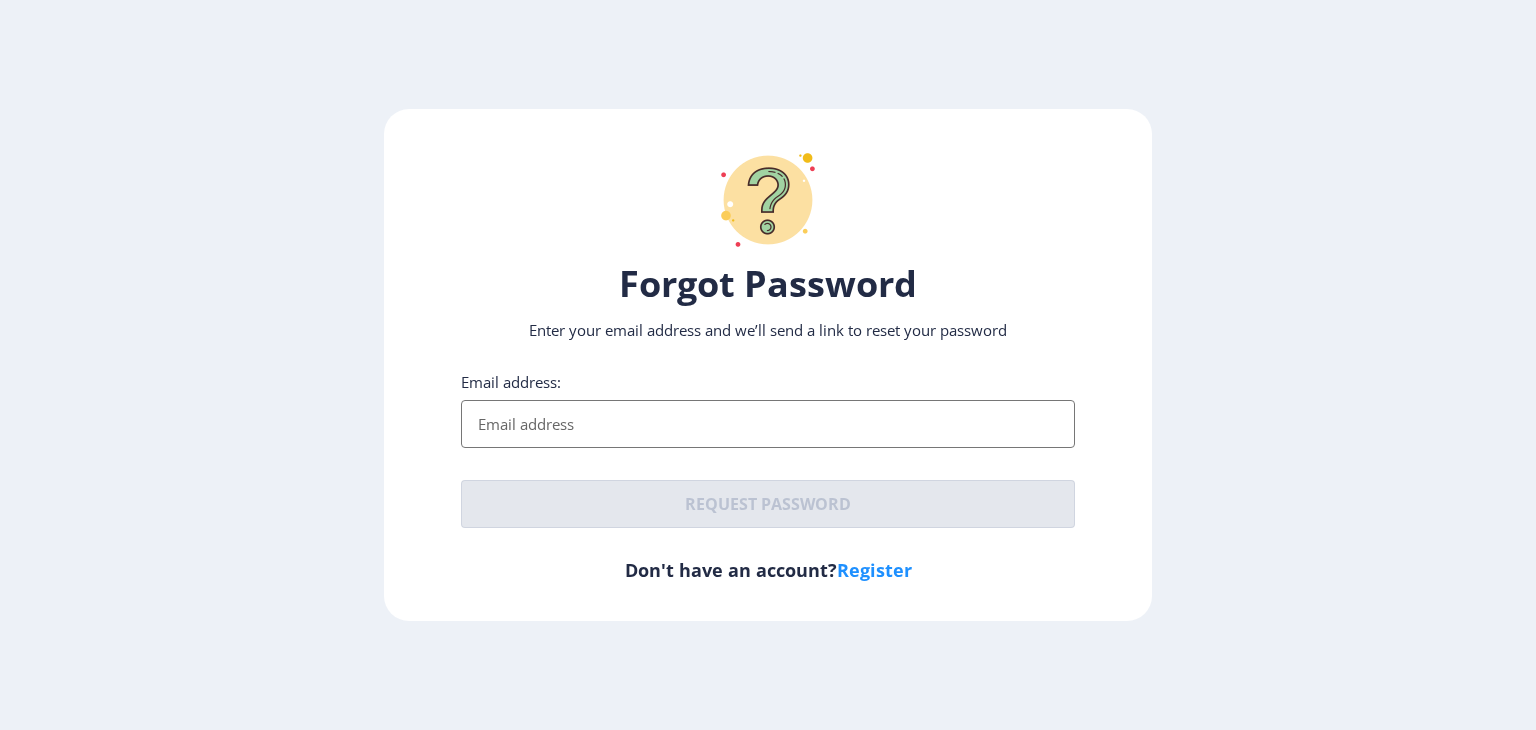 click on "Email address:" at bounding box center [768, 424] 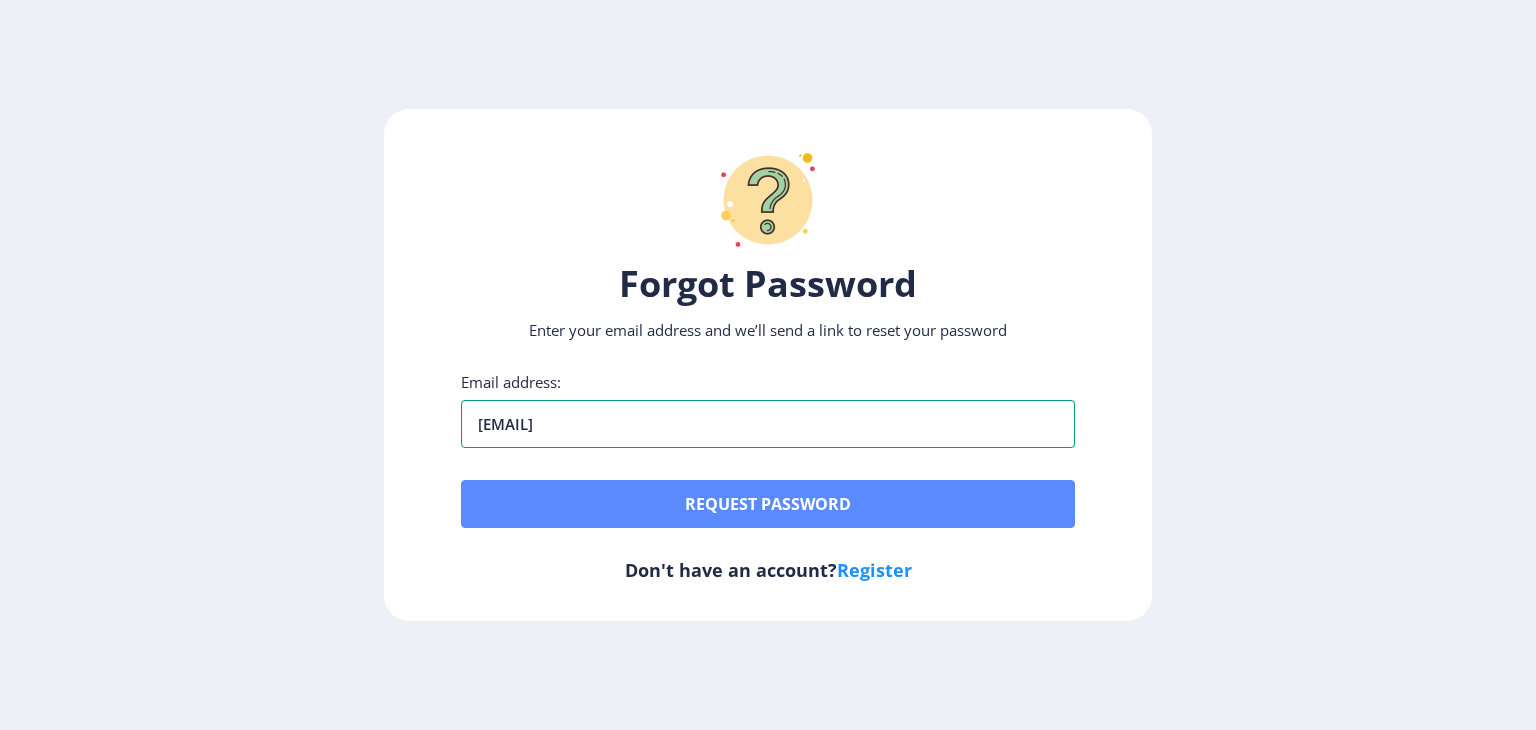 type on "23022021062@hsncu.edu.in" 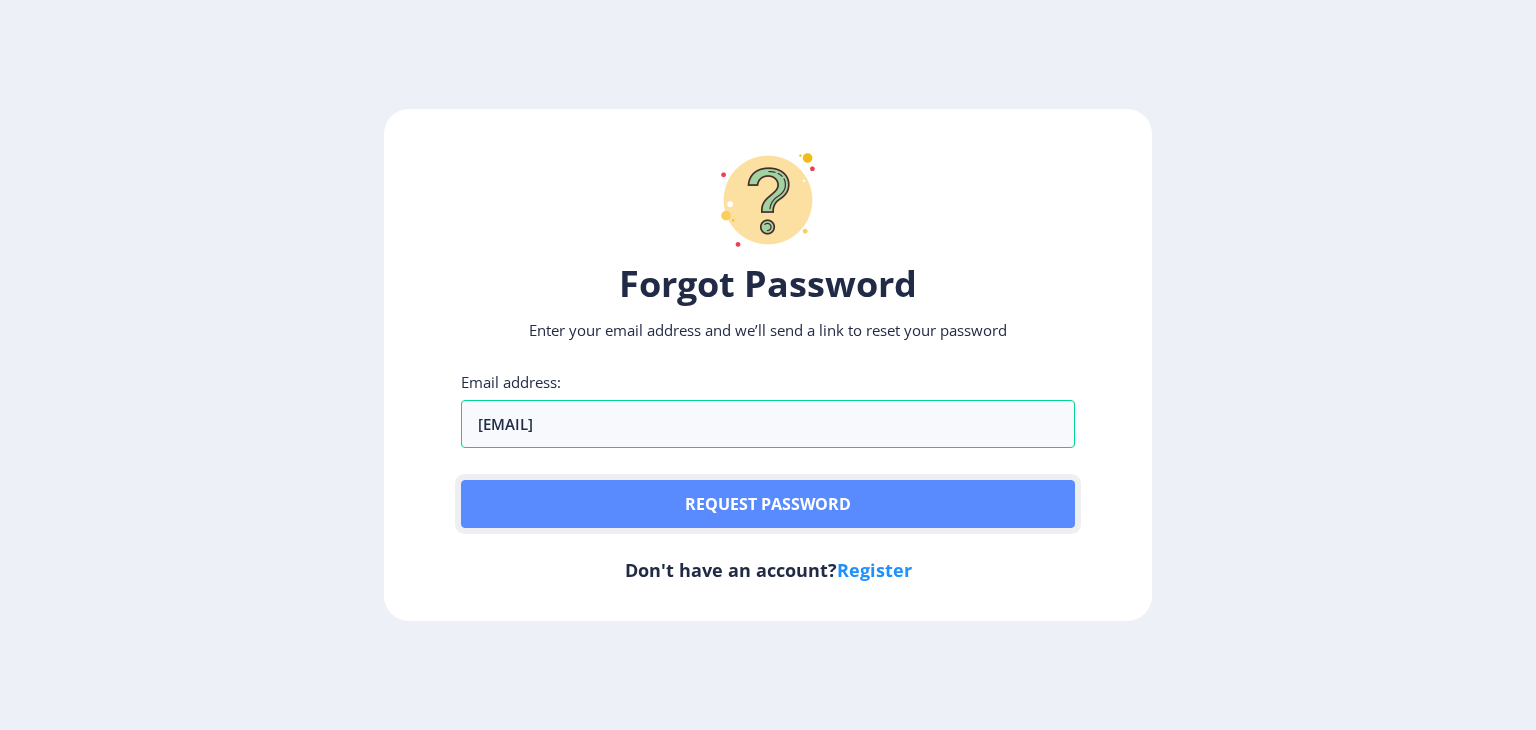 click on "Request password" 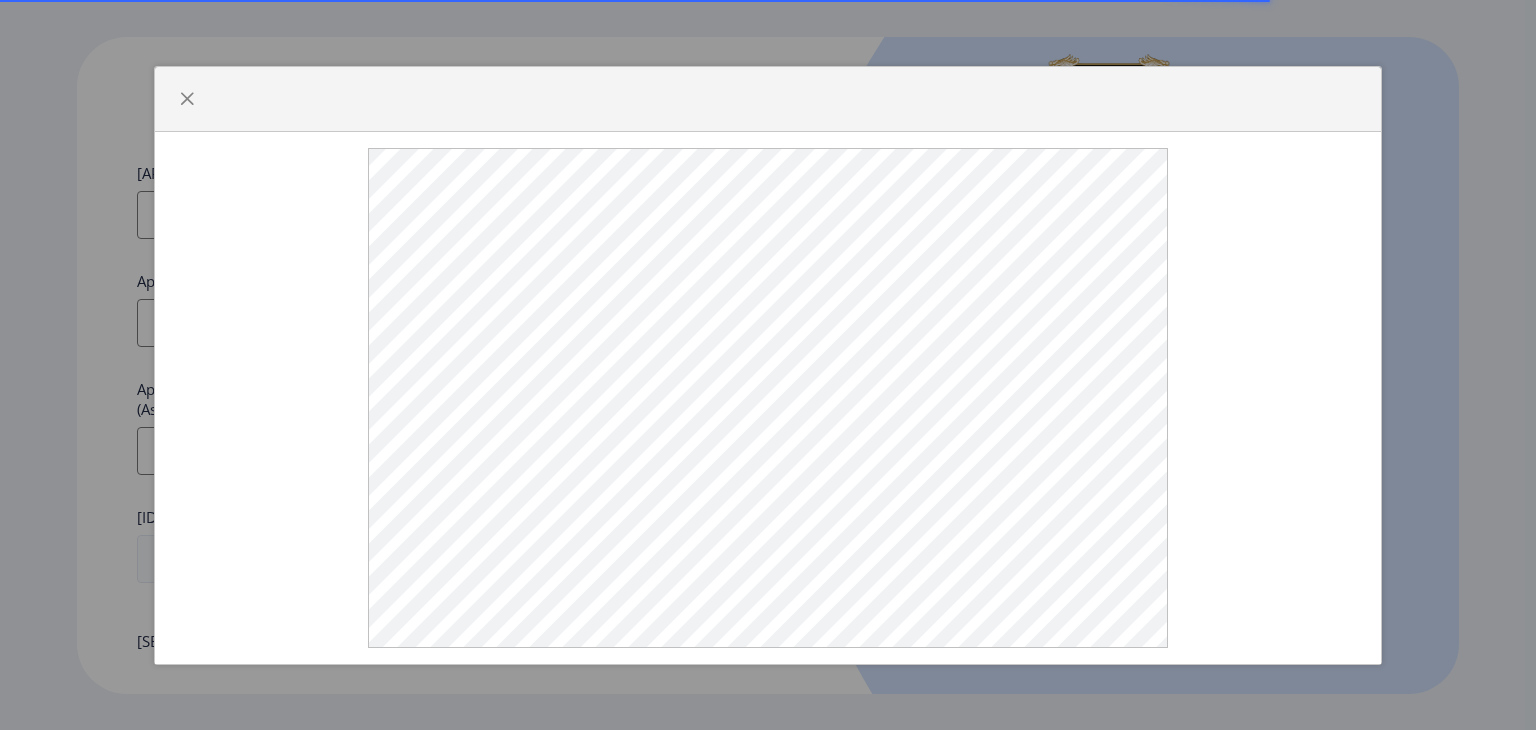 select 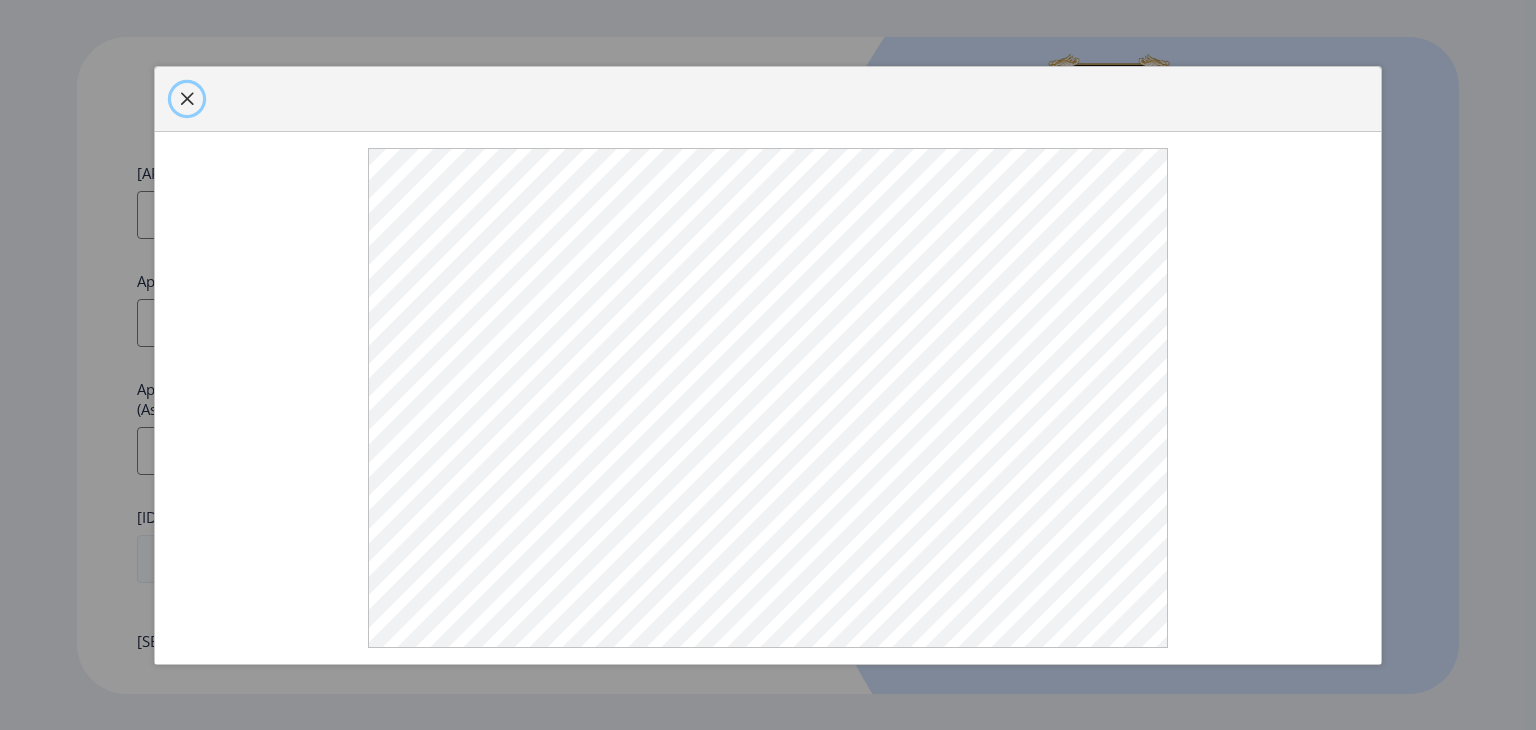 click 